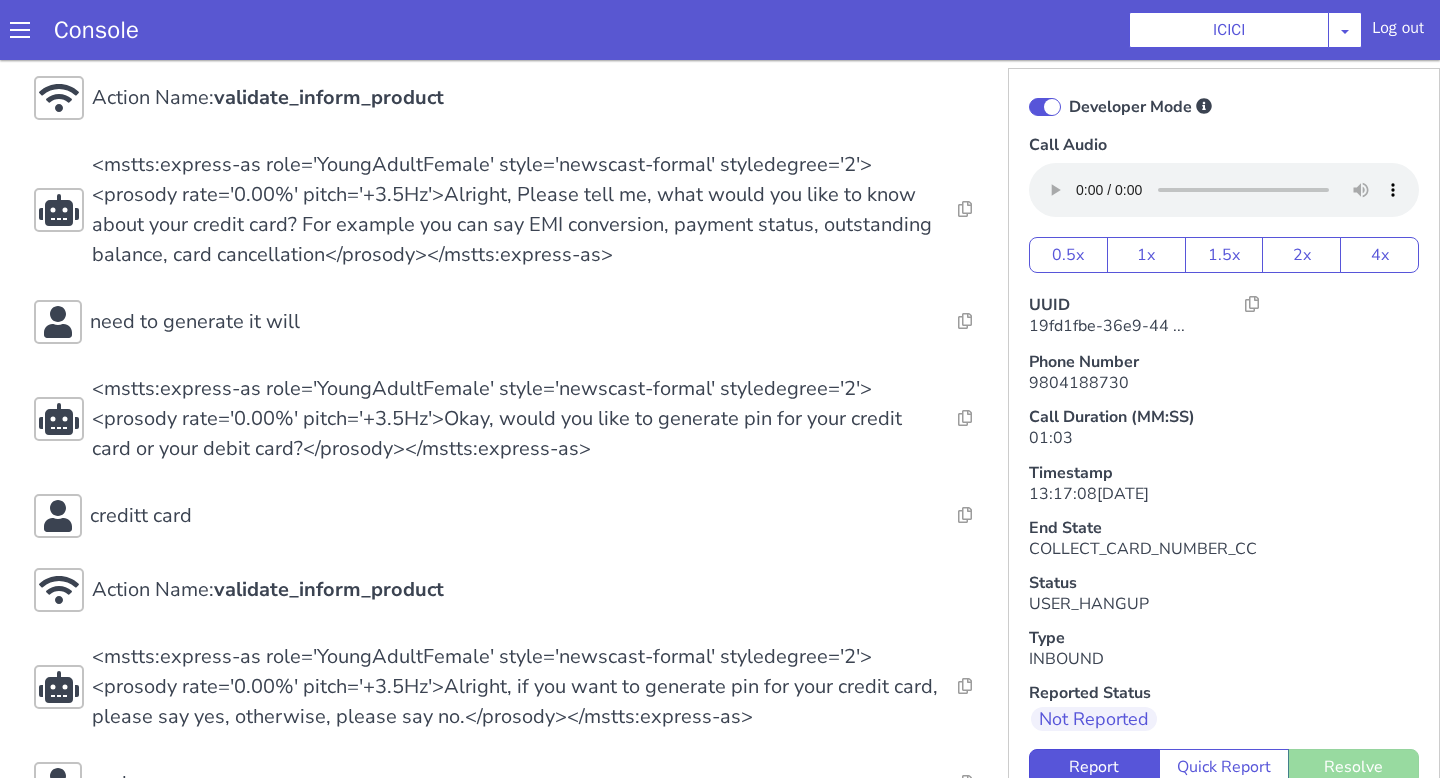 scroll, scrollTop: 458, scrollLeft: 0, axis: vertical 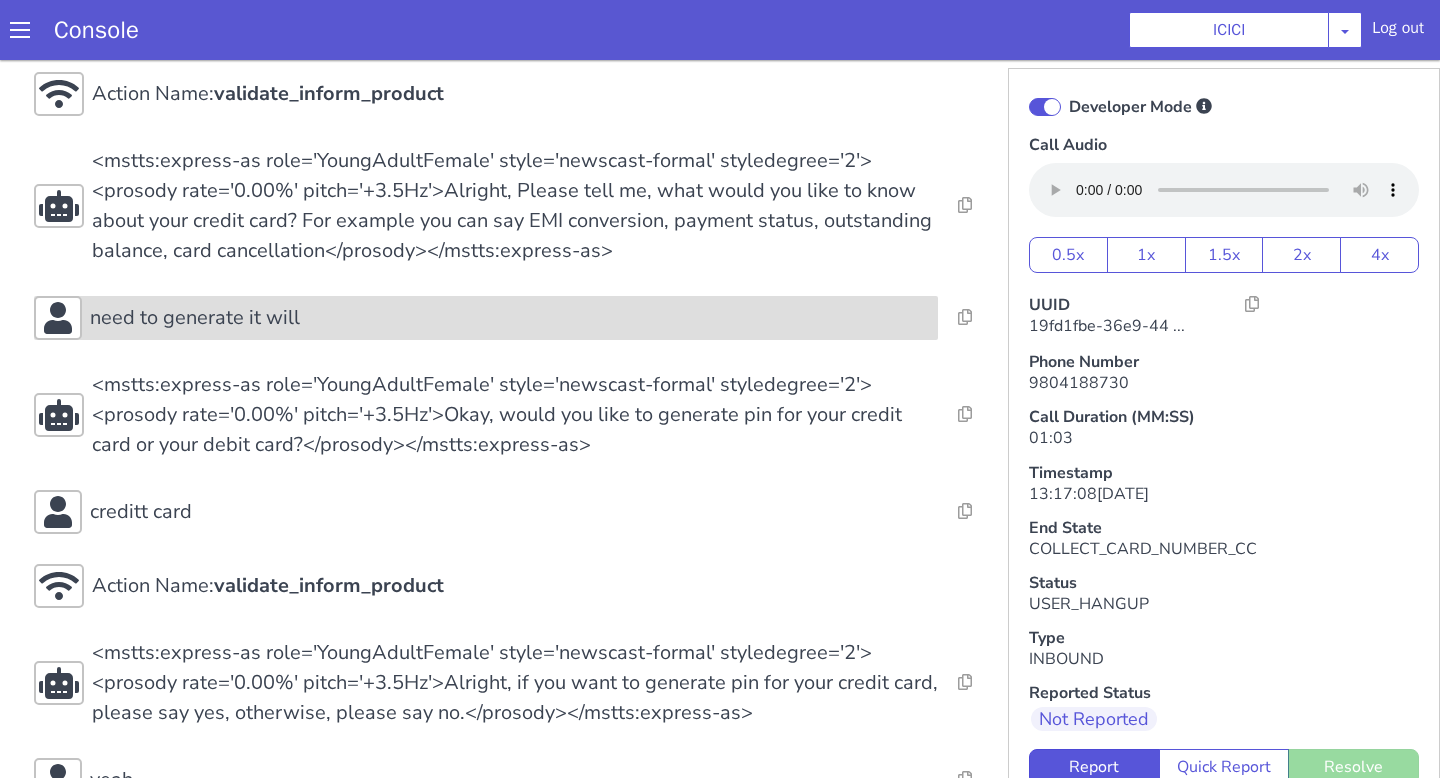 click on "need to generate it will" at bounding box center [486, 318] 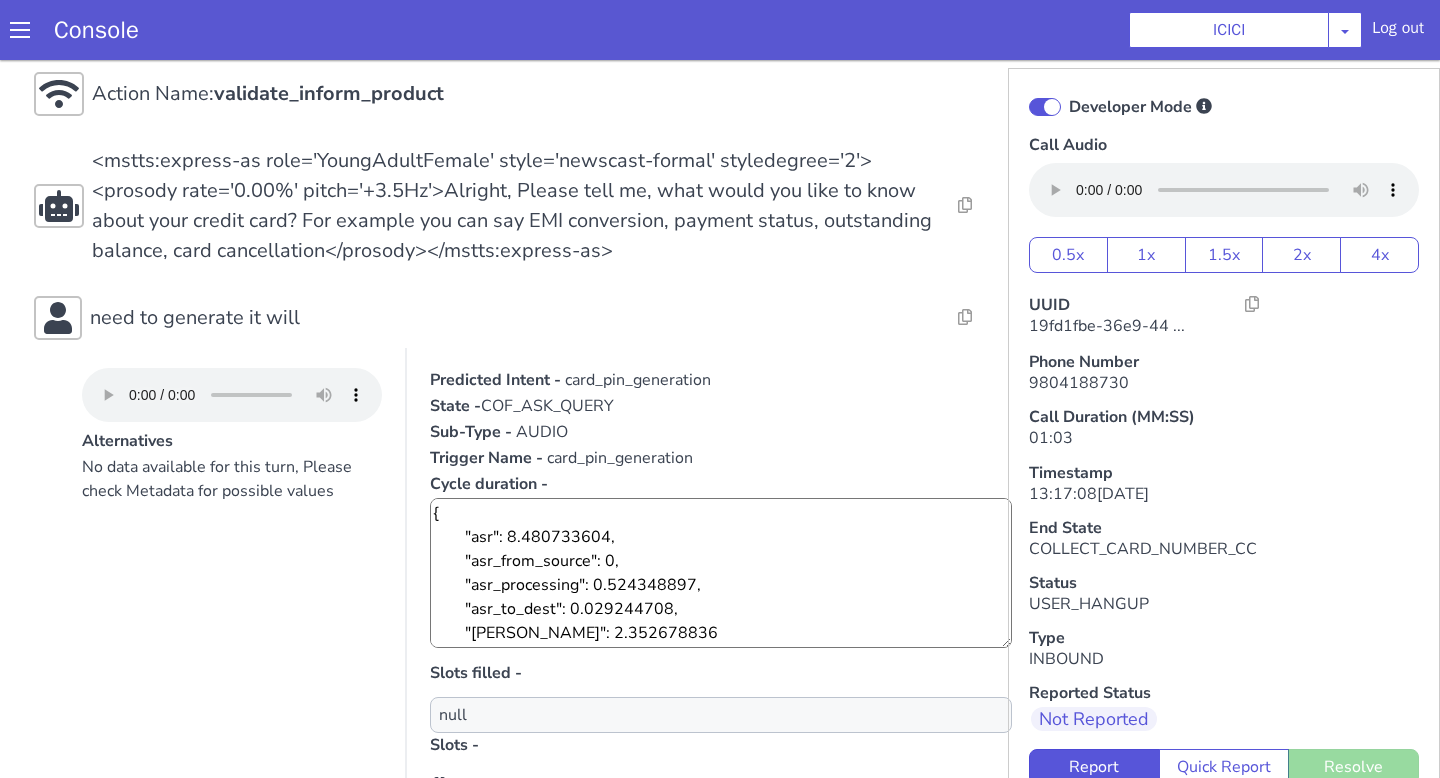 scroll, scrollTop: 24, scrollLeft: 0, axis: vertical 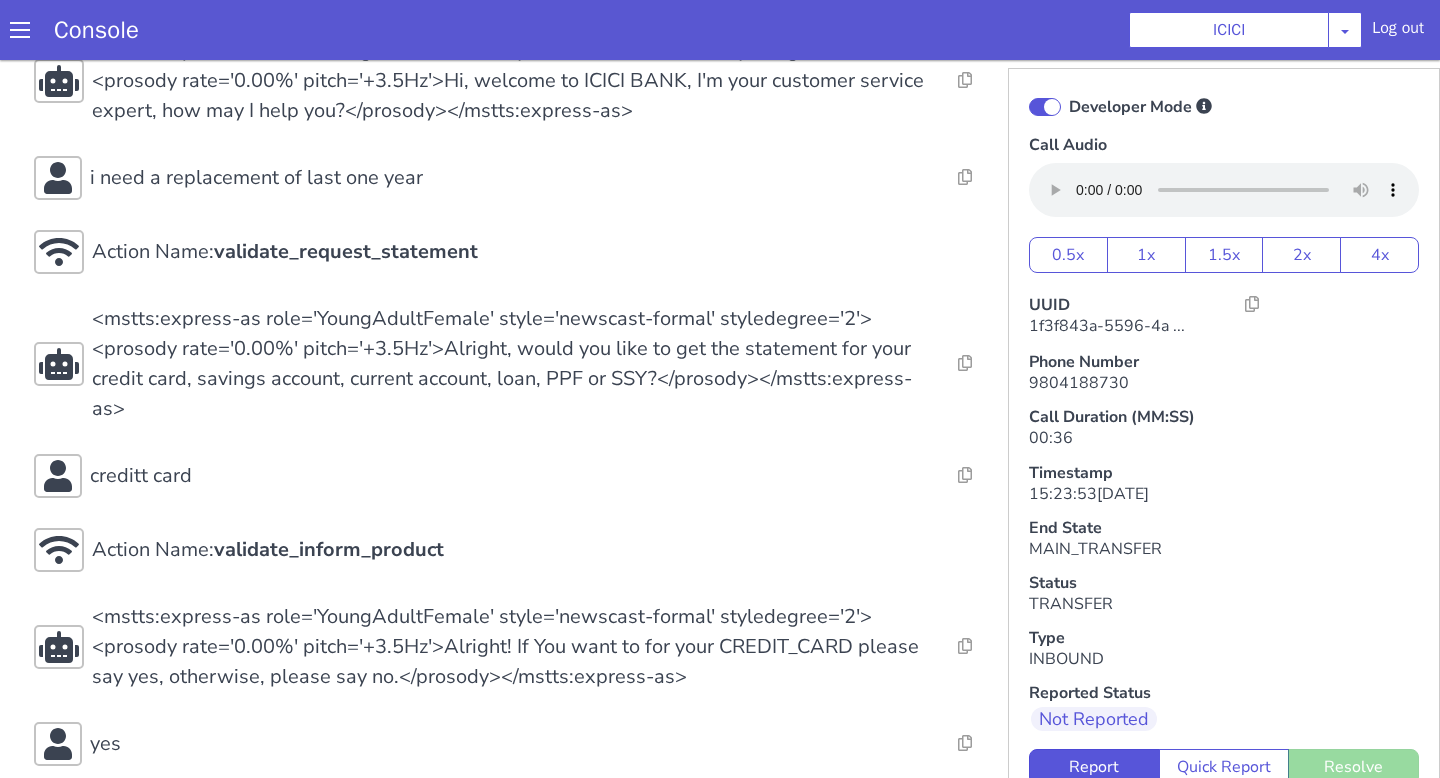 click on "creditt card" at bounding box center [510, 476] 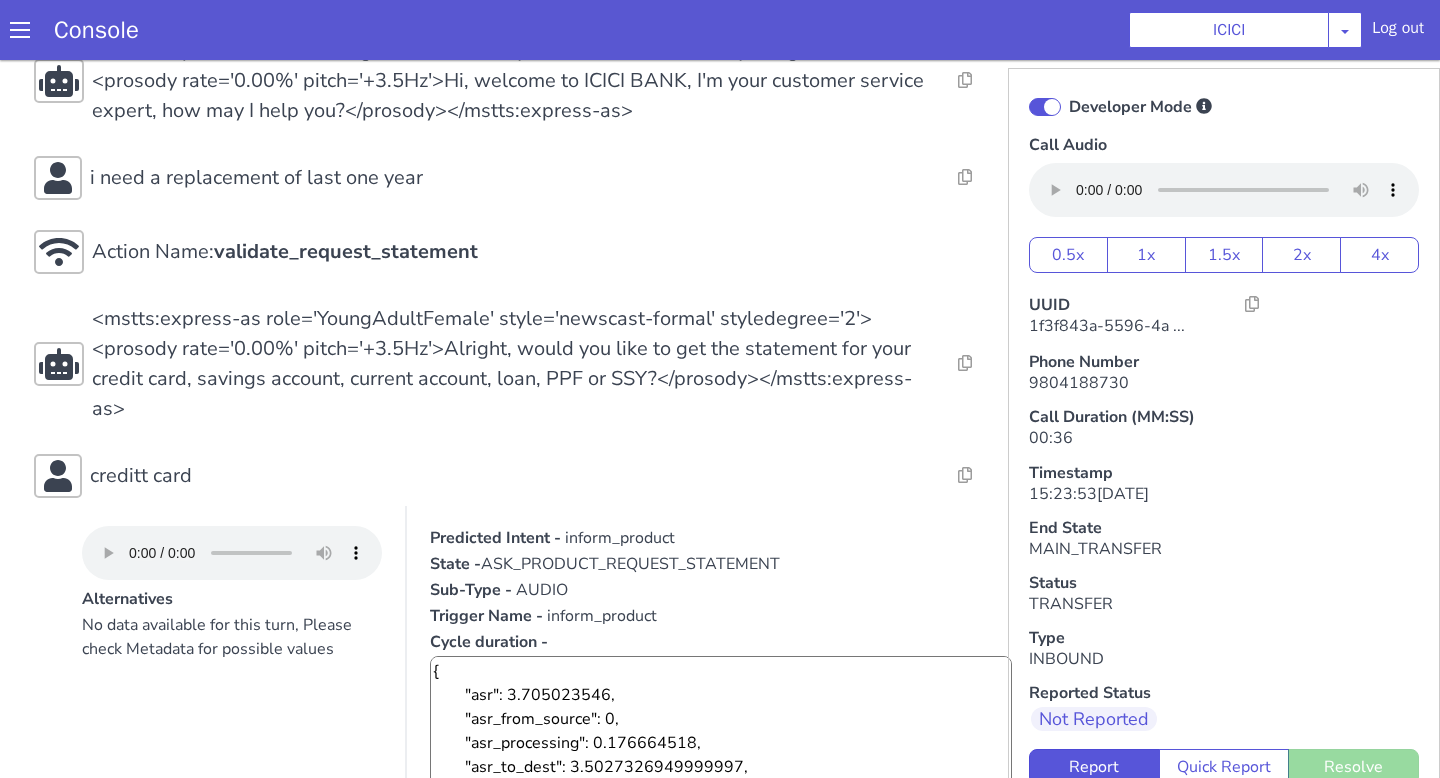 scroll, scrollTop: 24, scrollLeft: 0, axis: vertical 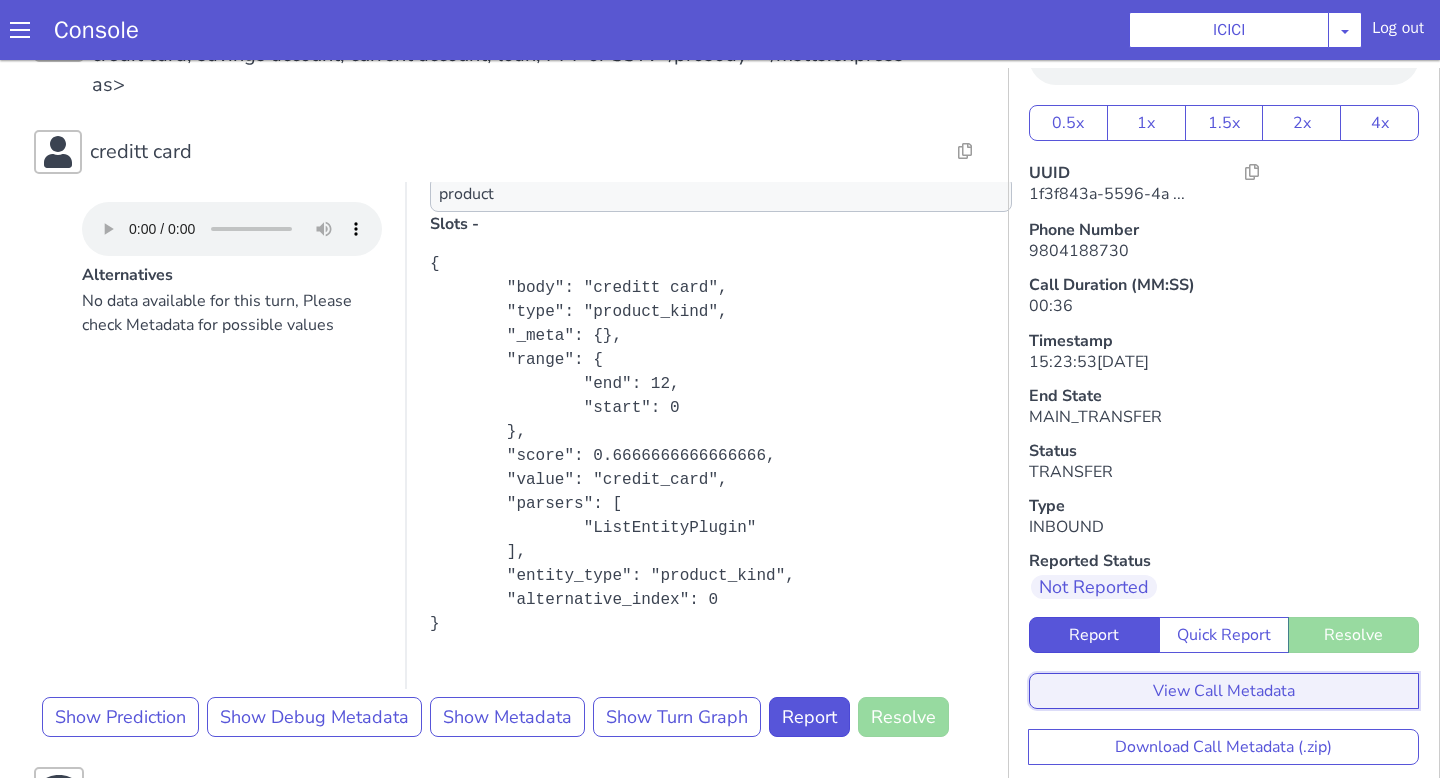 click on "View Call Metadata" at bounding box center [1224, 691] 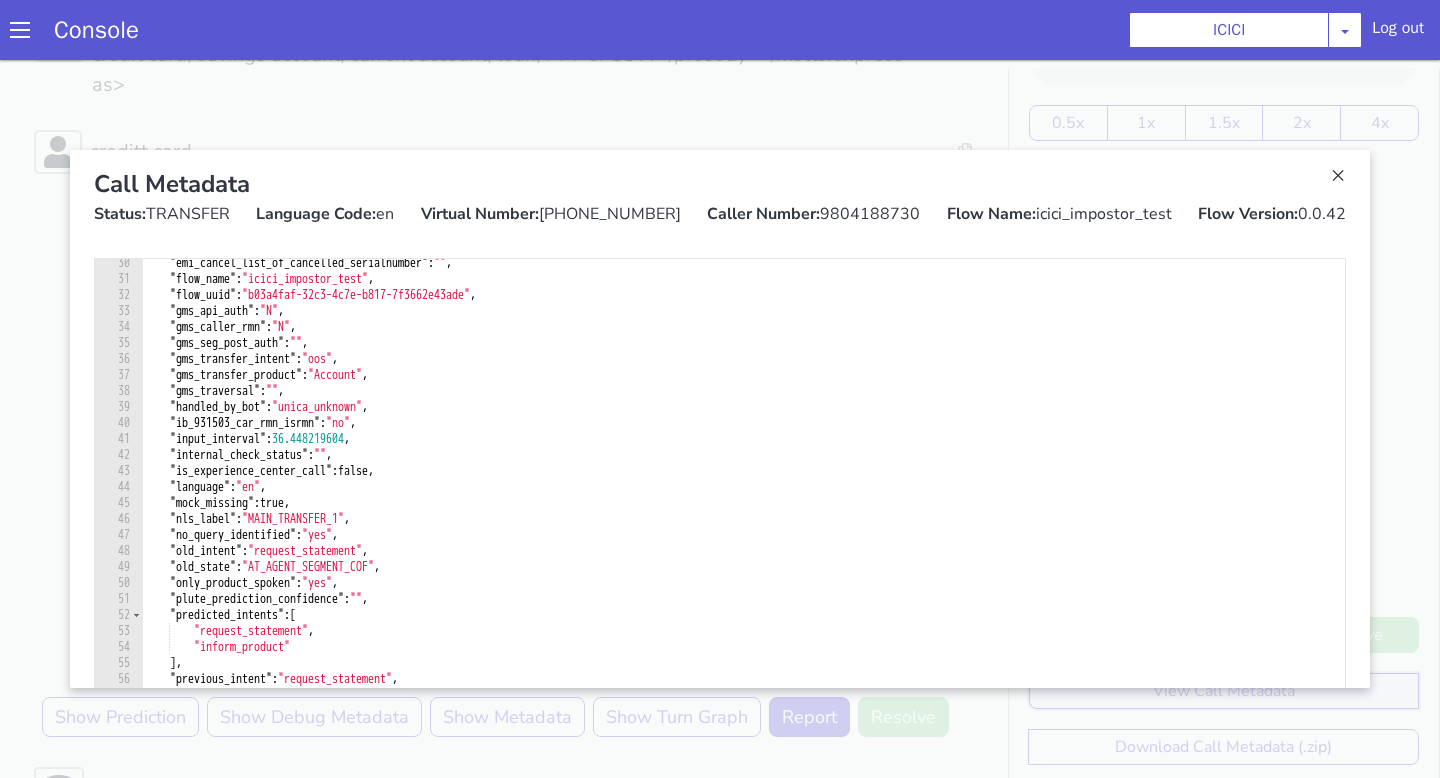 scroll, scrollTop: 583, scrollLeft: 0, axis: vertical 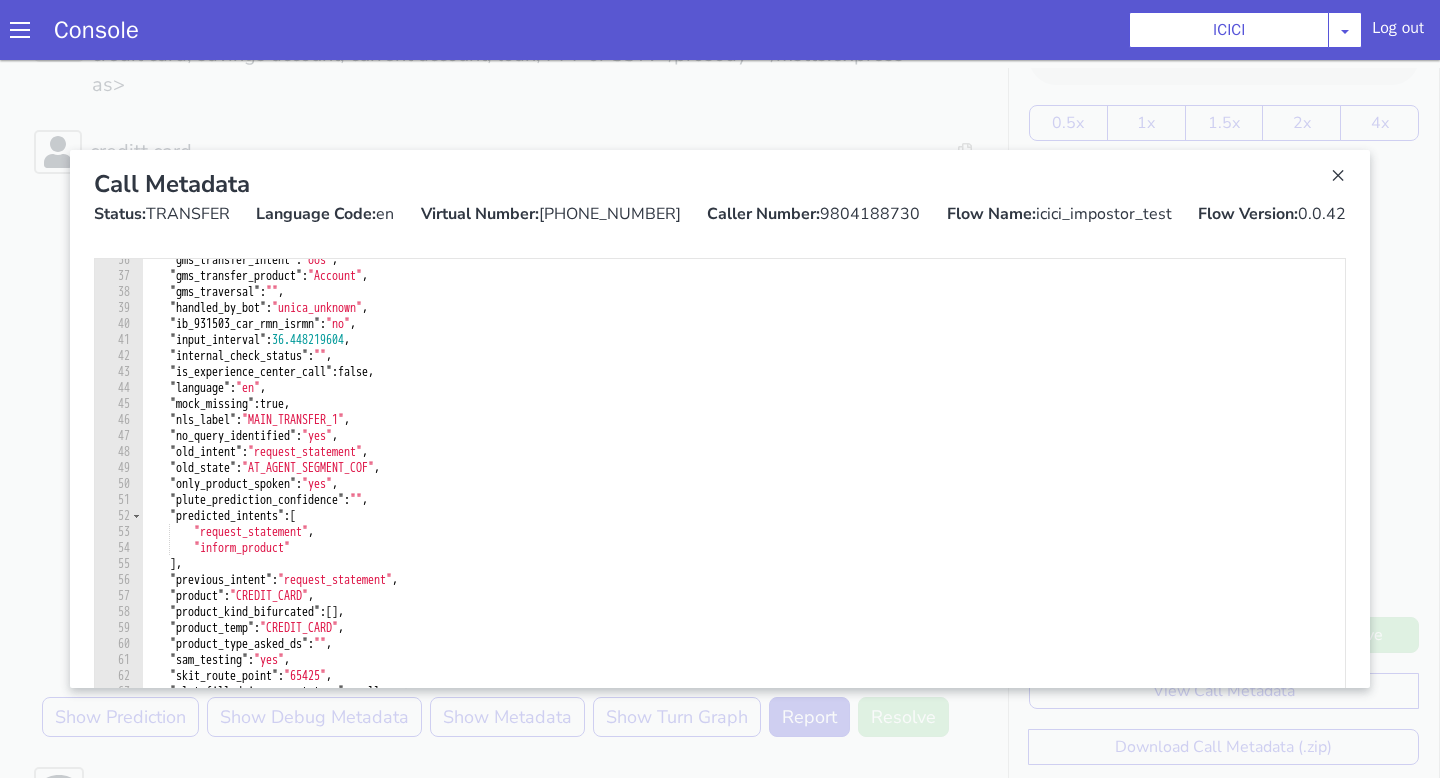 click at bounding box center (720, 419) 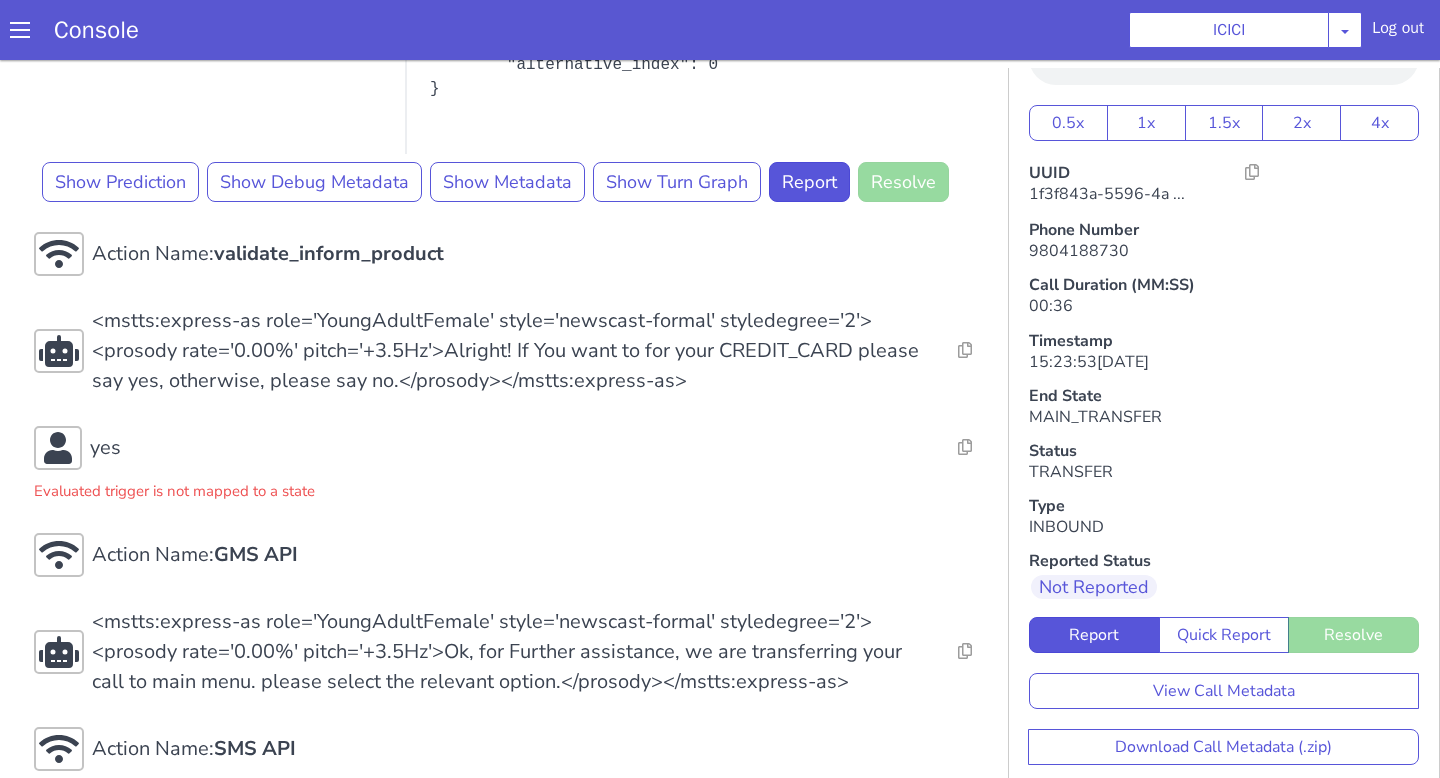 scroll, scrollTop: 6, scrollLeft: 0, axis: vertical 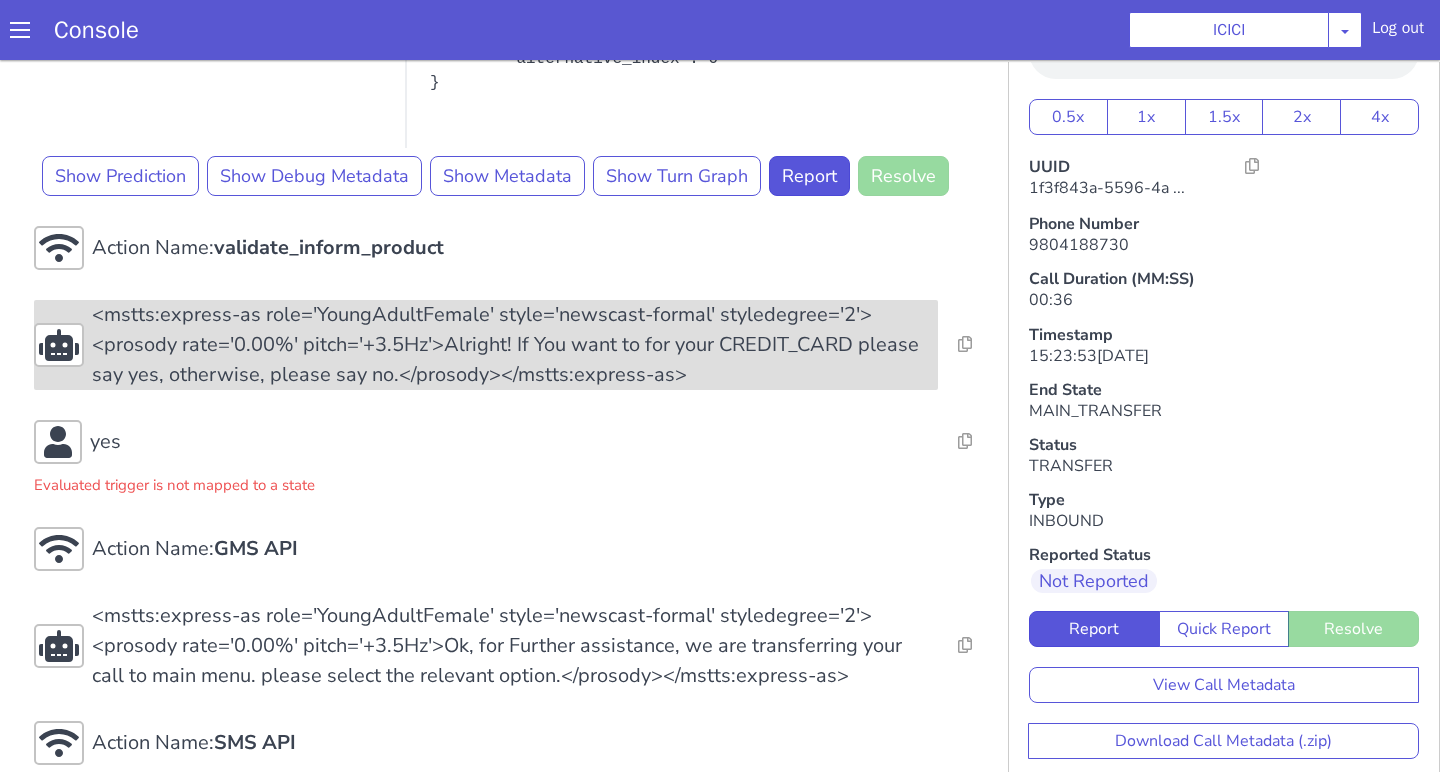 click on "<mstts:express-as role='YoungAdultFemale' style='newscast-formal' styledegree='2'><prosody rate='0.00%' pitch='+3.5Hz'>Alright! If You want to  for your CREDIT_CARD please say yes, otherwise, please say no.</prosody></mstts:express-as>" at bounding box center [515, 345] 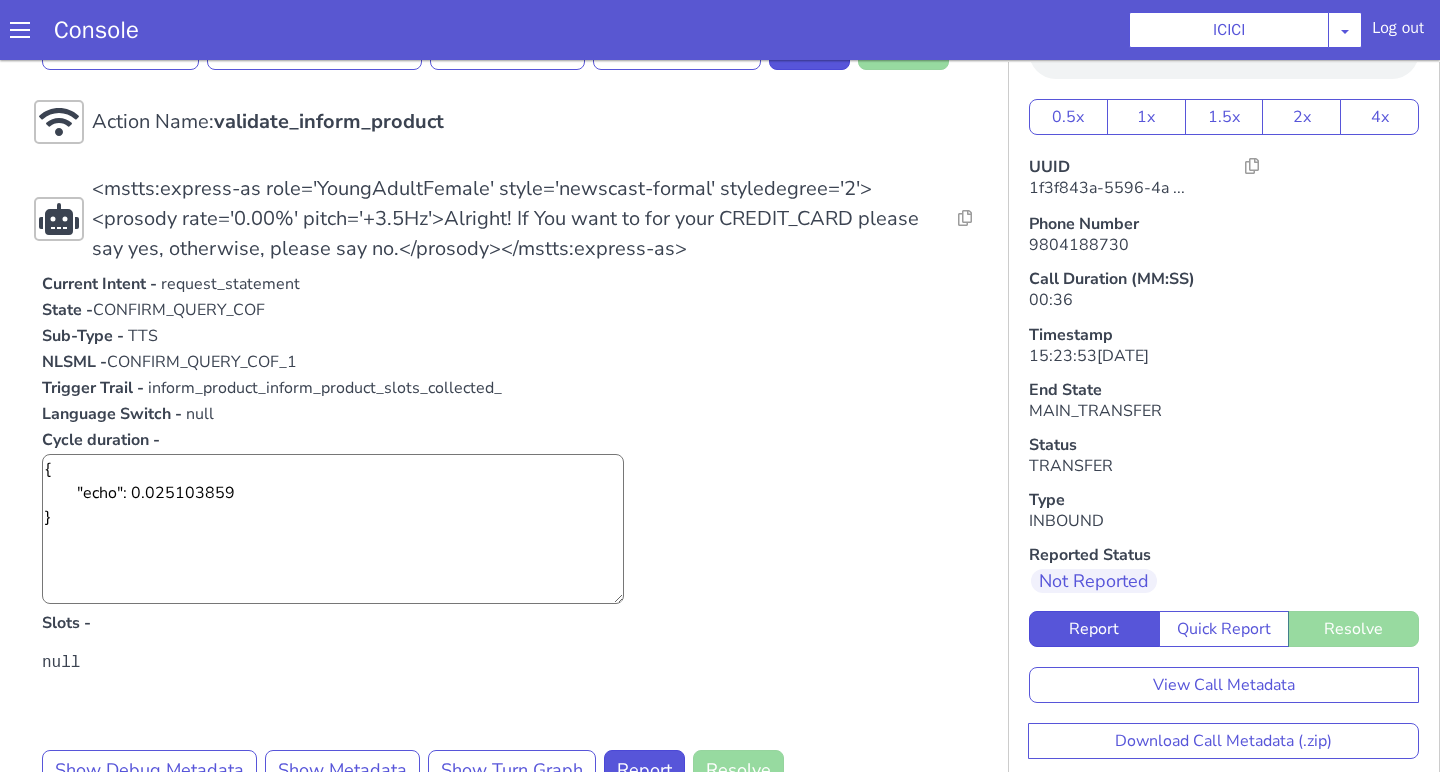 scroll, scrollTop: 1336, scrollLeft: 0, axis: vertical 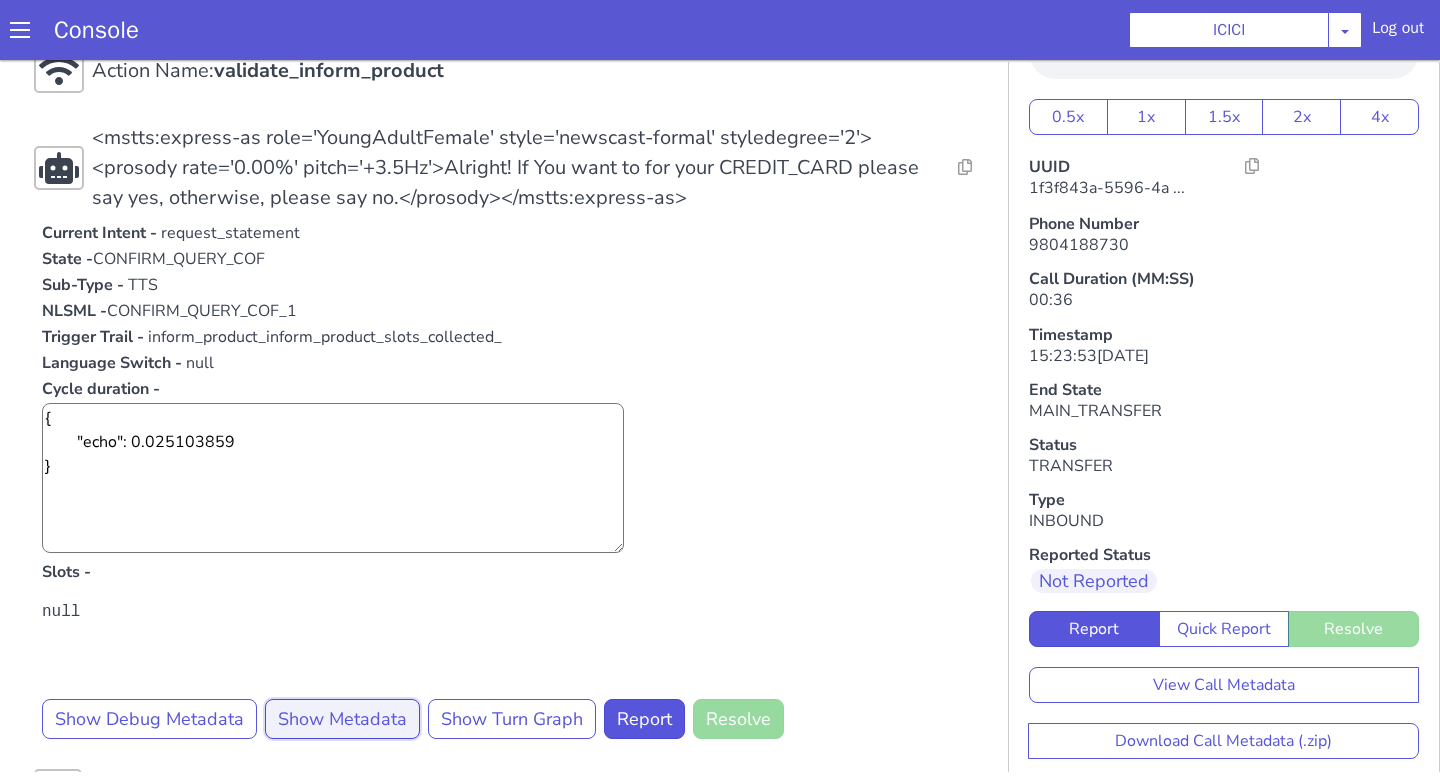 click on "Show Metadata" at bounding box center (342, 719) 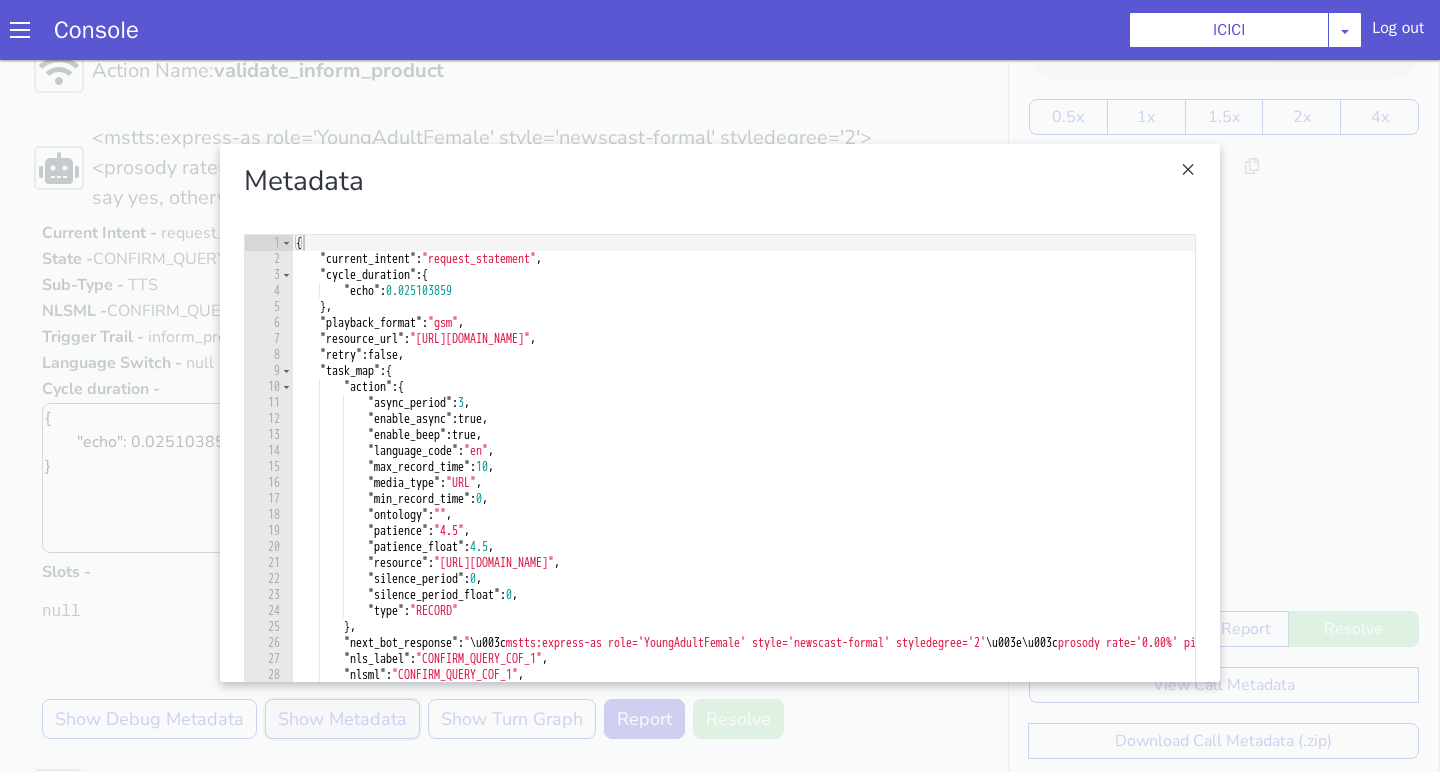 scroll, scrollTop: 78, scrollLeft: 0, axis: vertical 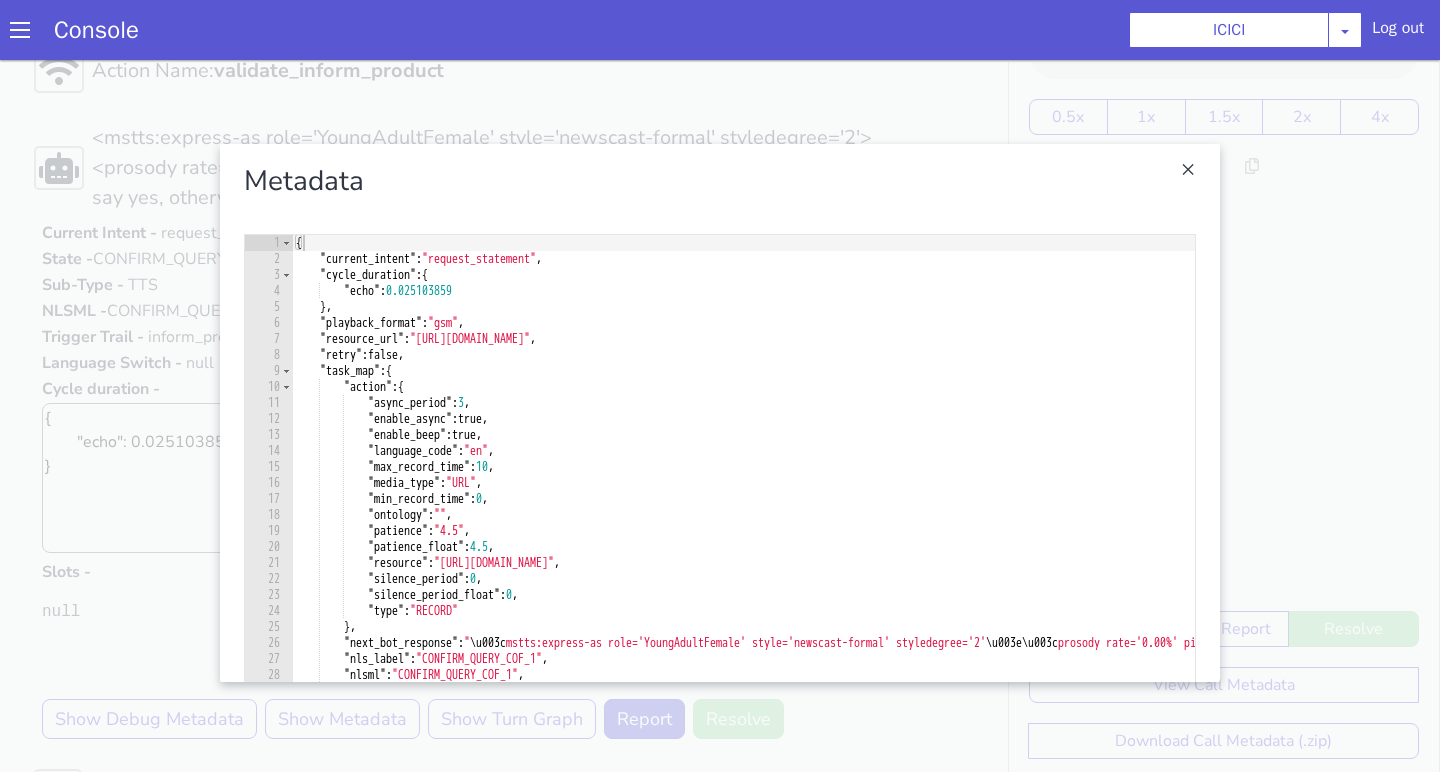 click at bounding box center [720, 413] 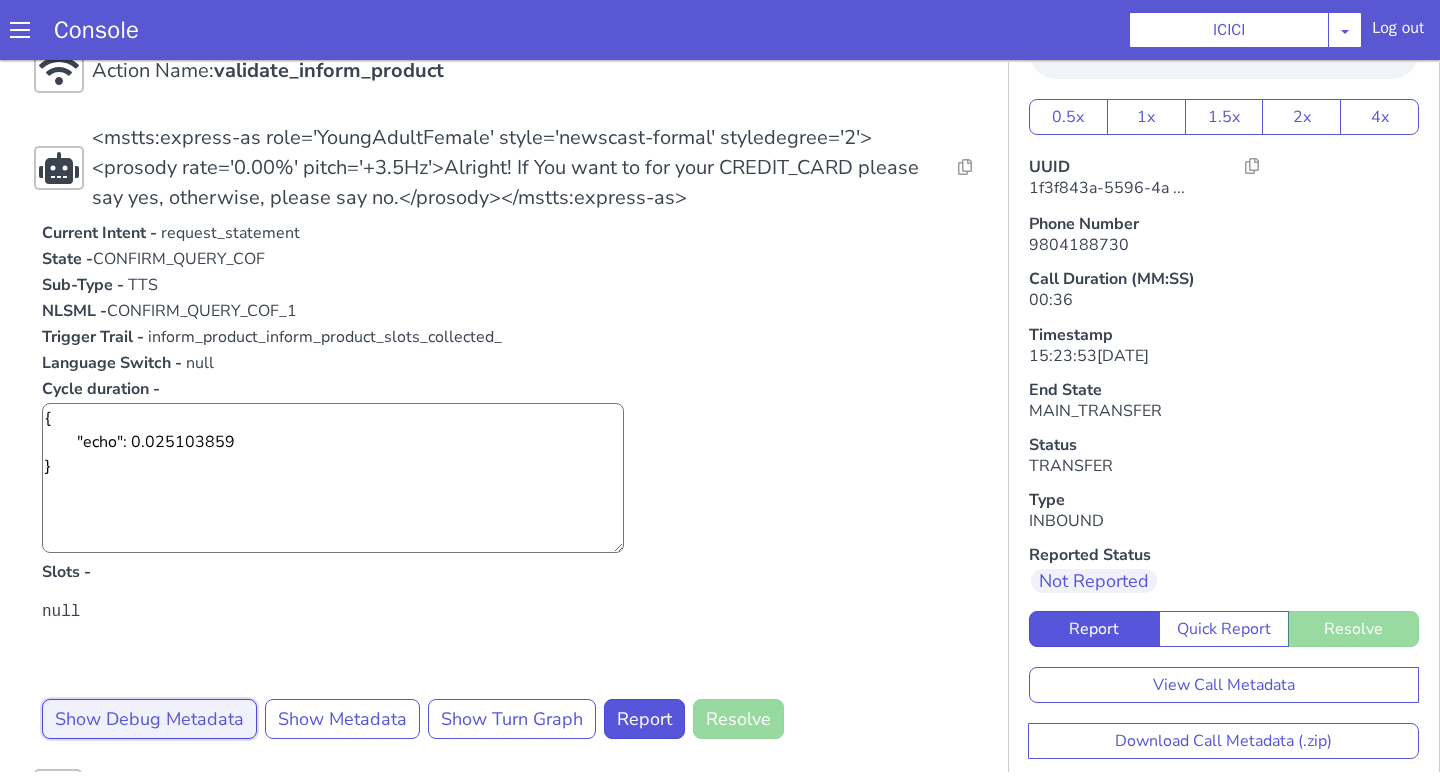 click on "Show Debug Metadata" at bounding box center [149, 719] 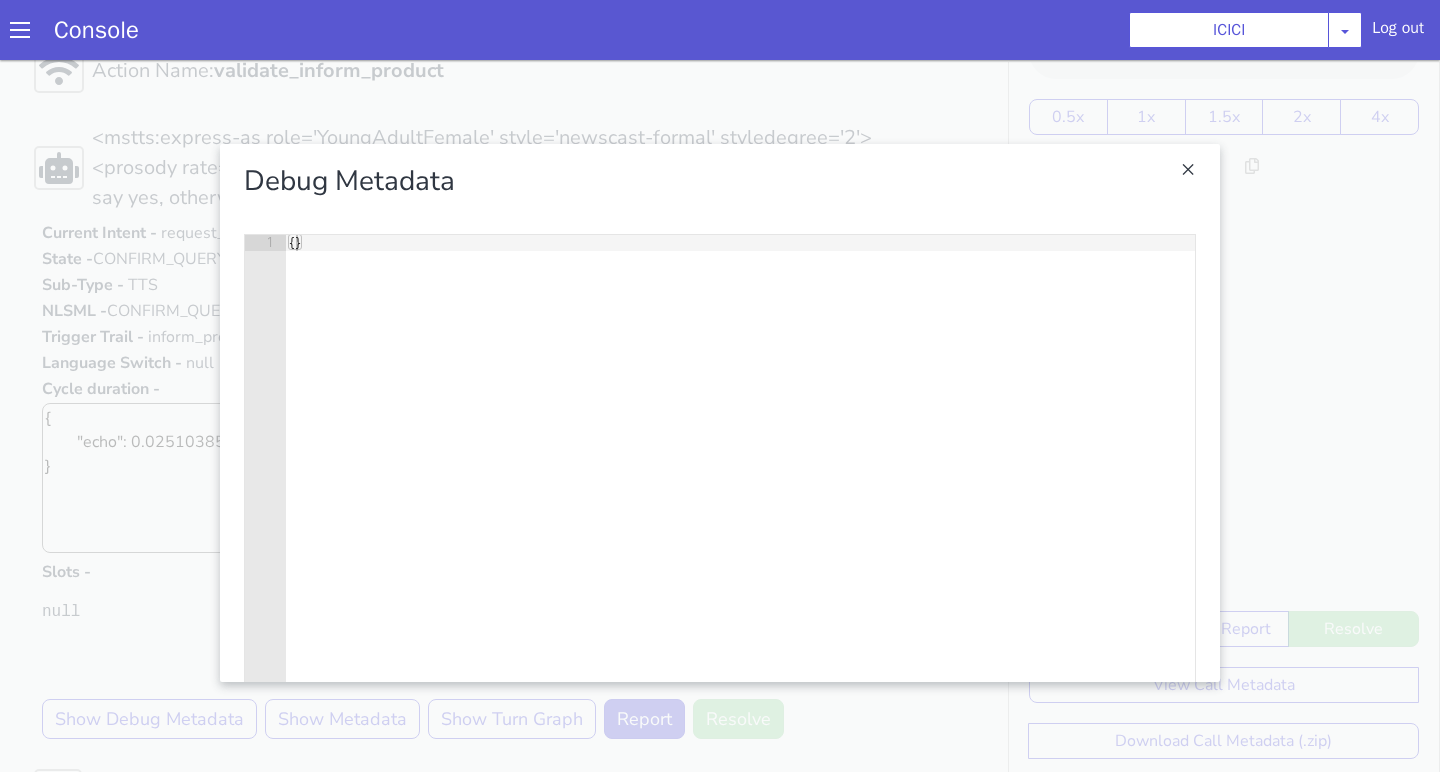 click at bounding box center [720, 413] 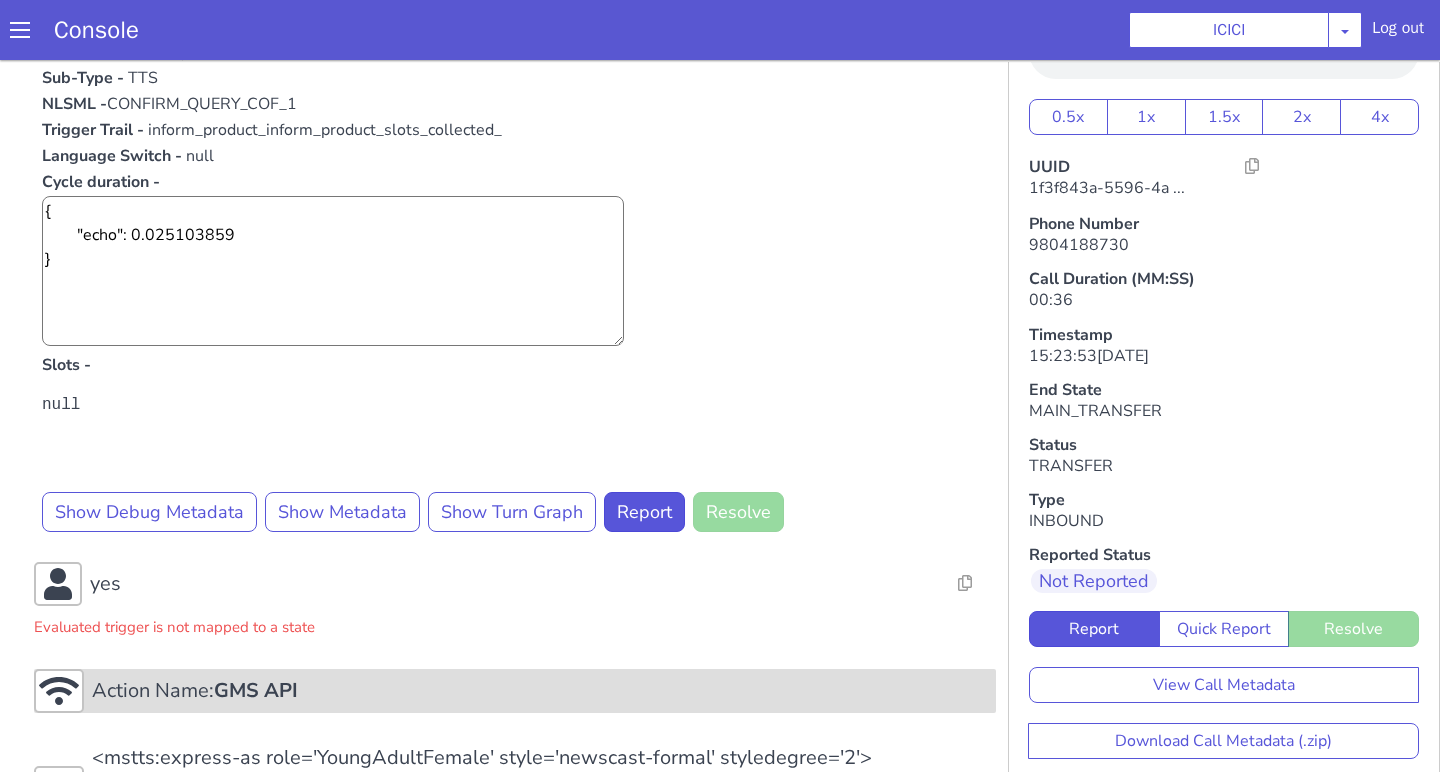 scroll, scrollTop: 1342, scrollLeft: 0, axis: vertical 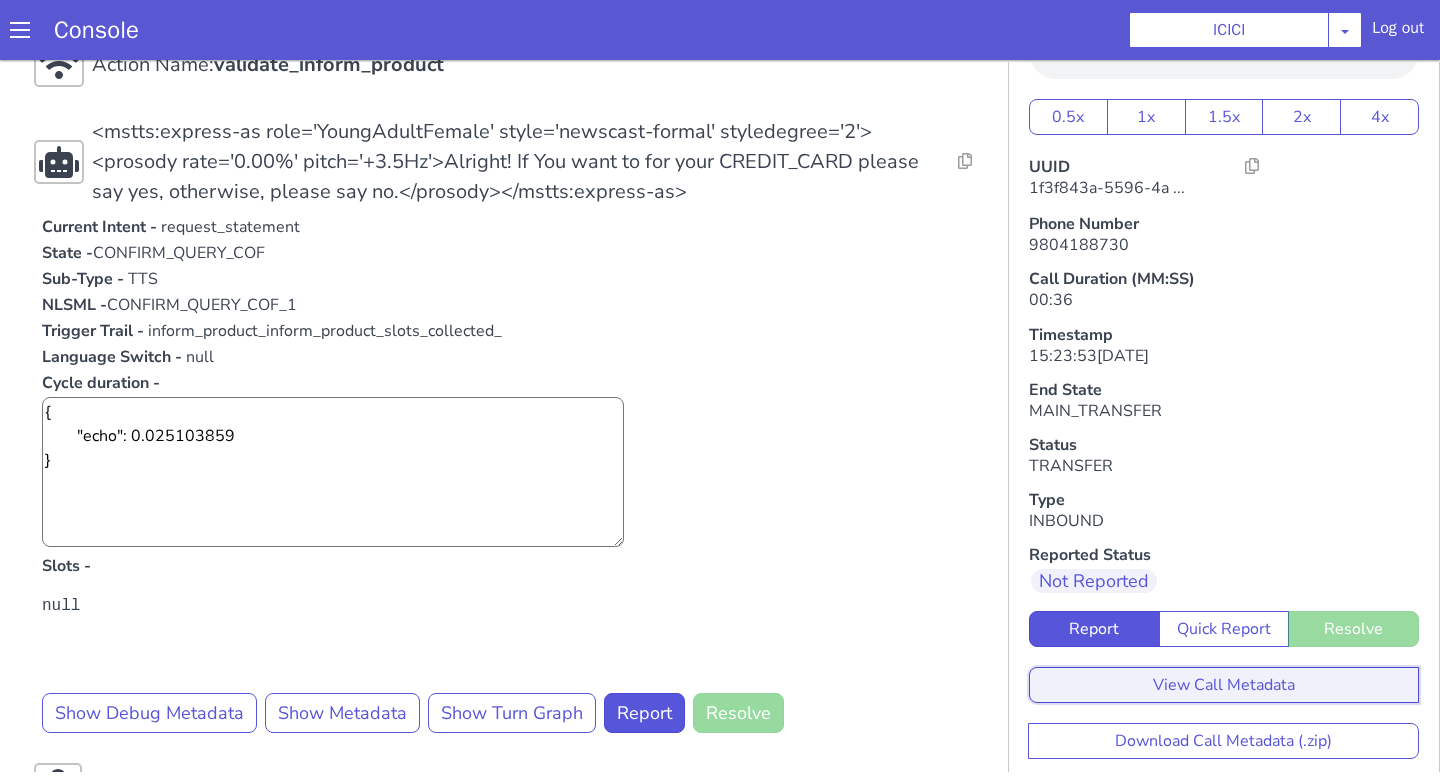 click on "View Call Metadata" at bounding box center [1224, 685] 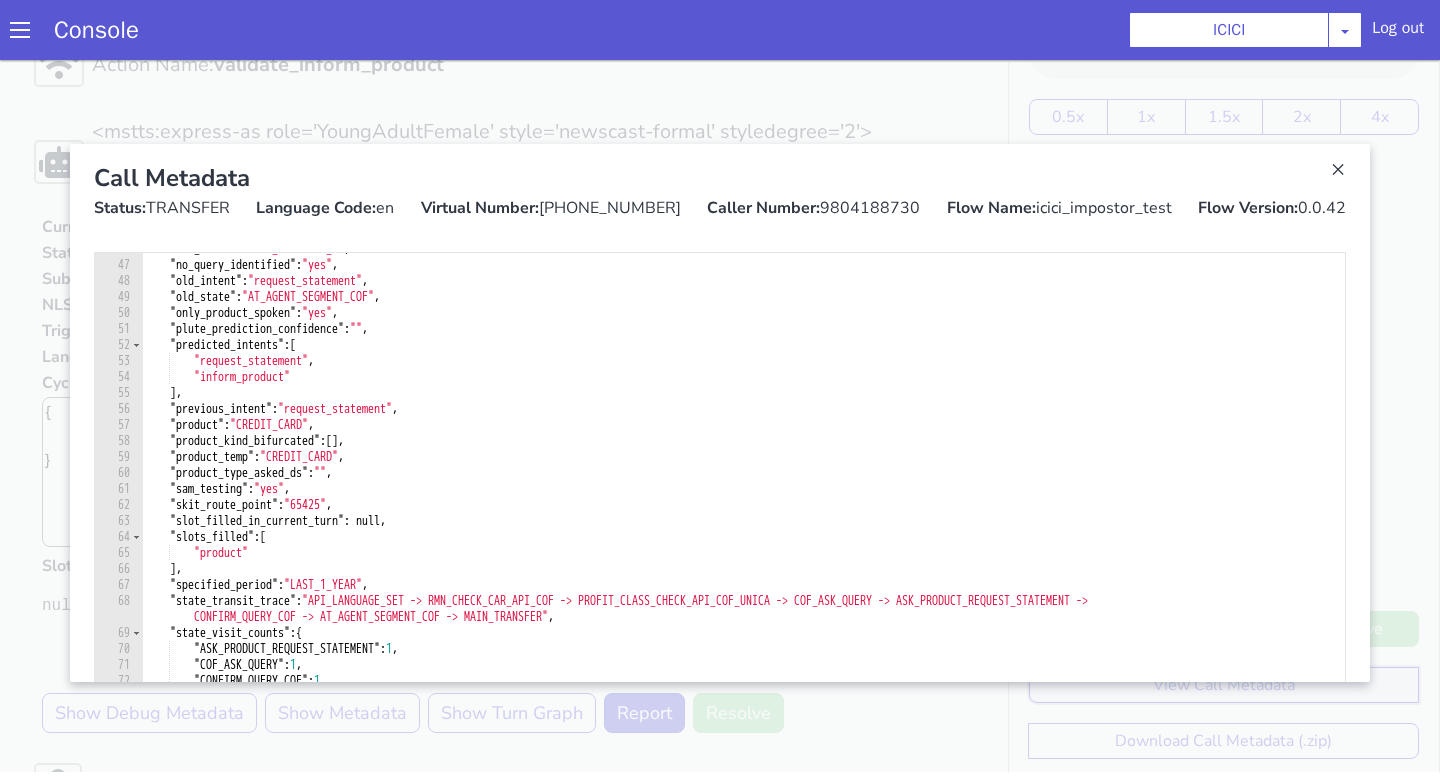 scroll, scrollTop: 894, scrollLeft: 0, axis: vertical 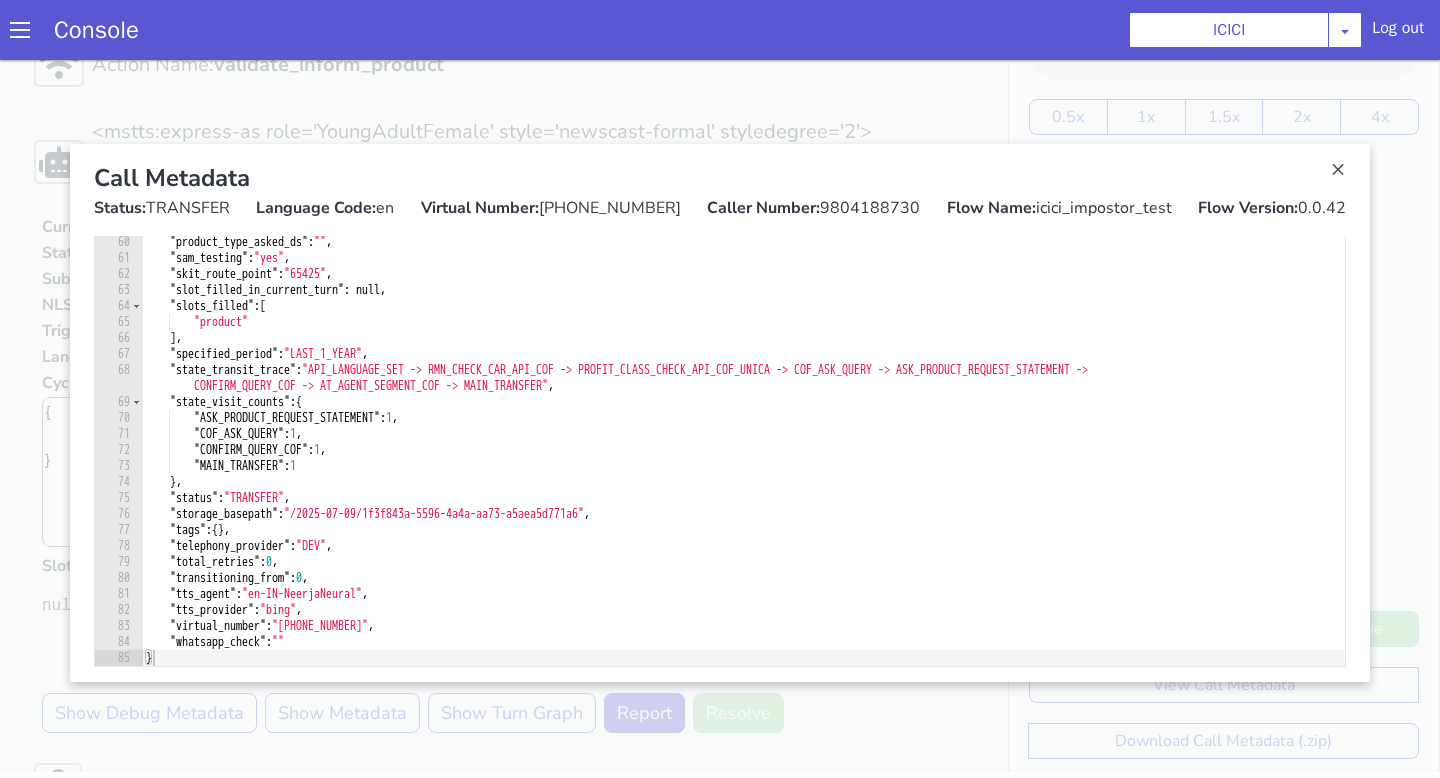 click at bounding box center (720, 413) 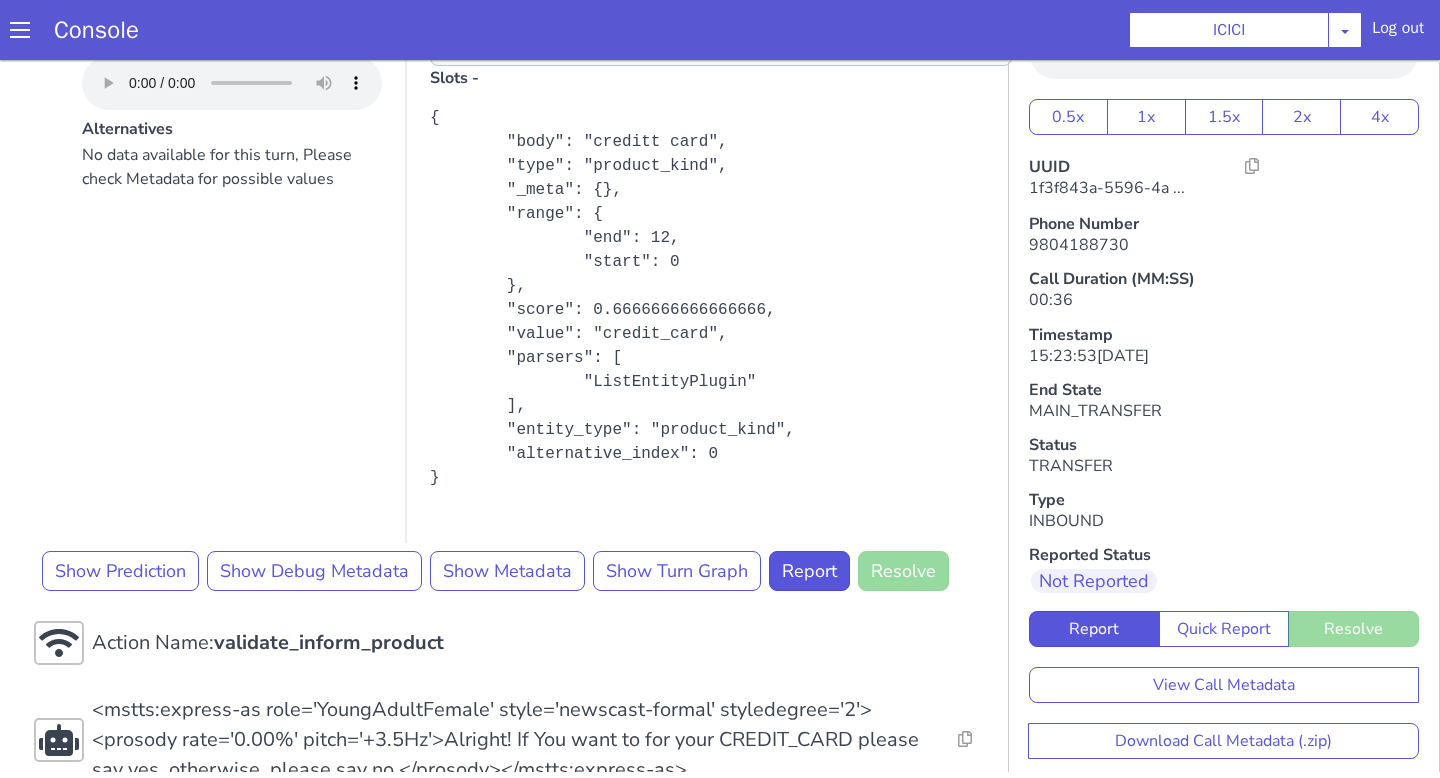 scroll, scrollTop: 752, scrollLeft: 0, axis: vertical 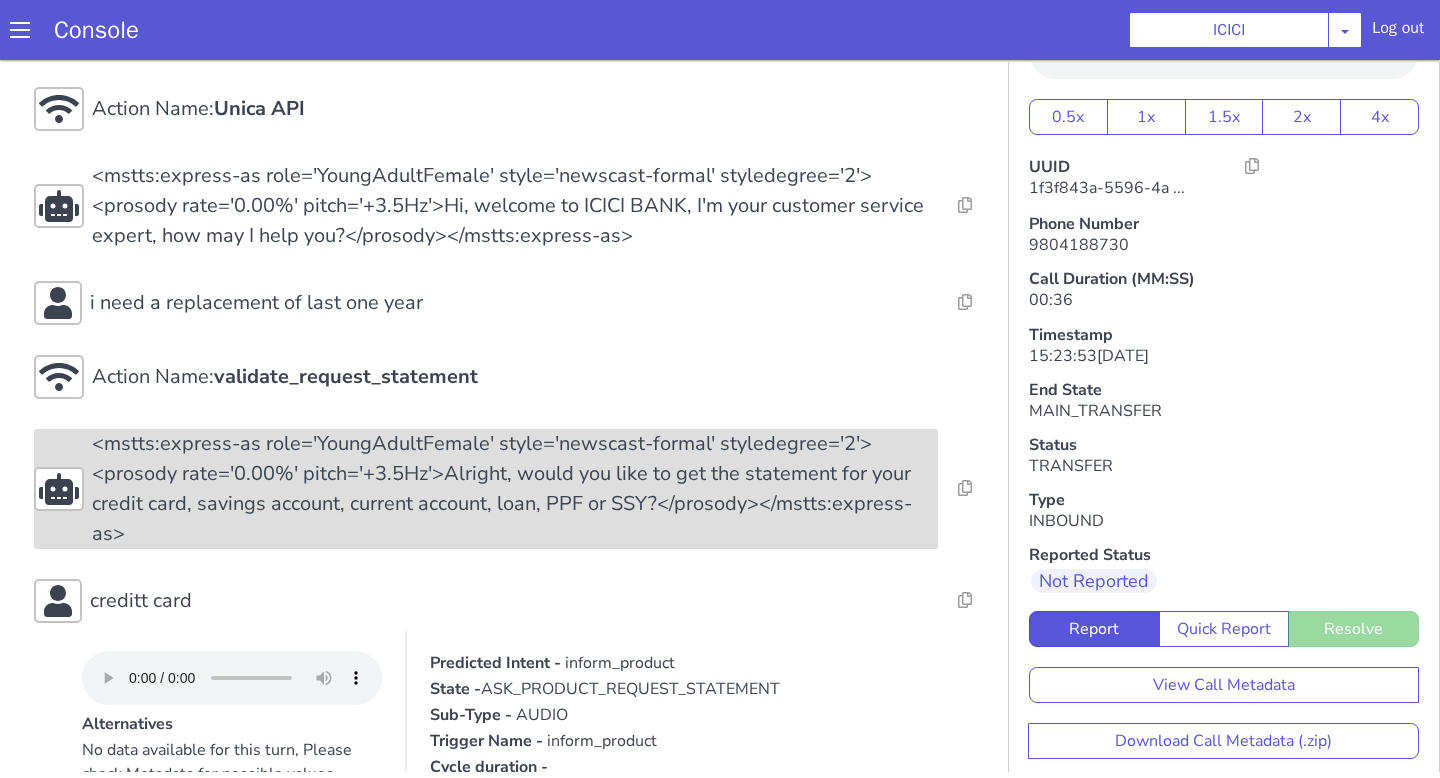 click on "<mstts:express-as role='YoungAdultFemale' style='newscast-formal' styledegree='2'><prosody rate='0.00%' pitch='+3.5Hz'>Alright, would you like to get the statement for your credit card, savings account, current account, loan, PPF or SSY?</prosody></mstts:express-as>" at bounding box center [515, 489] 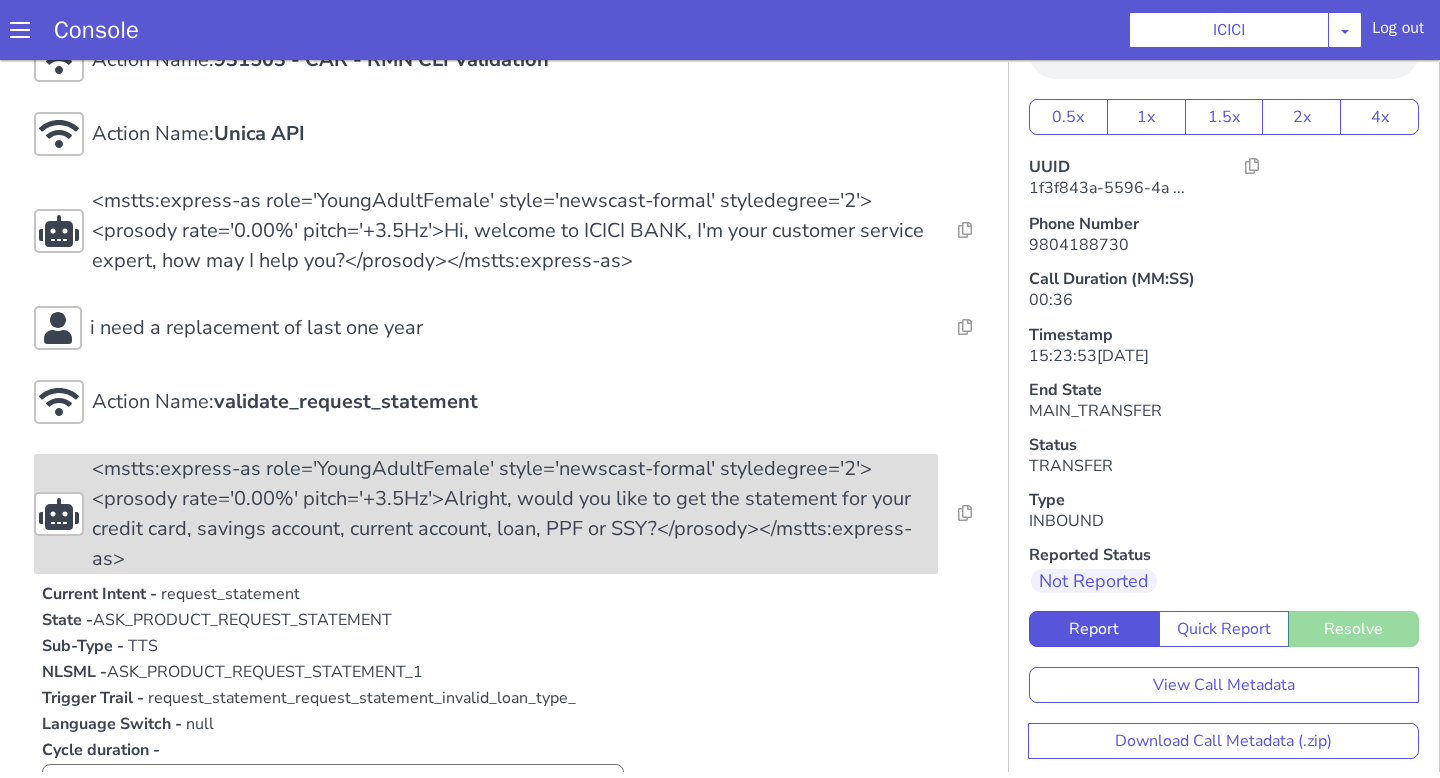 scroll, scrollTop: 0, scrollLeft: 0, axis: both 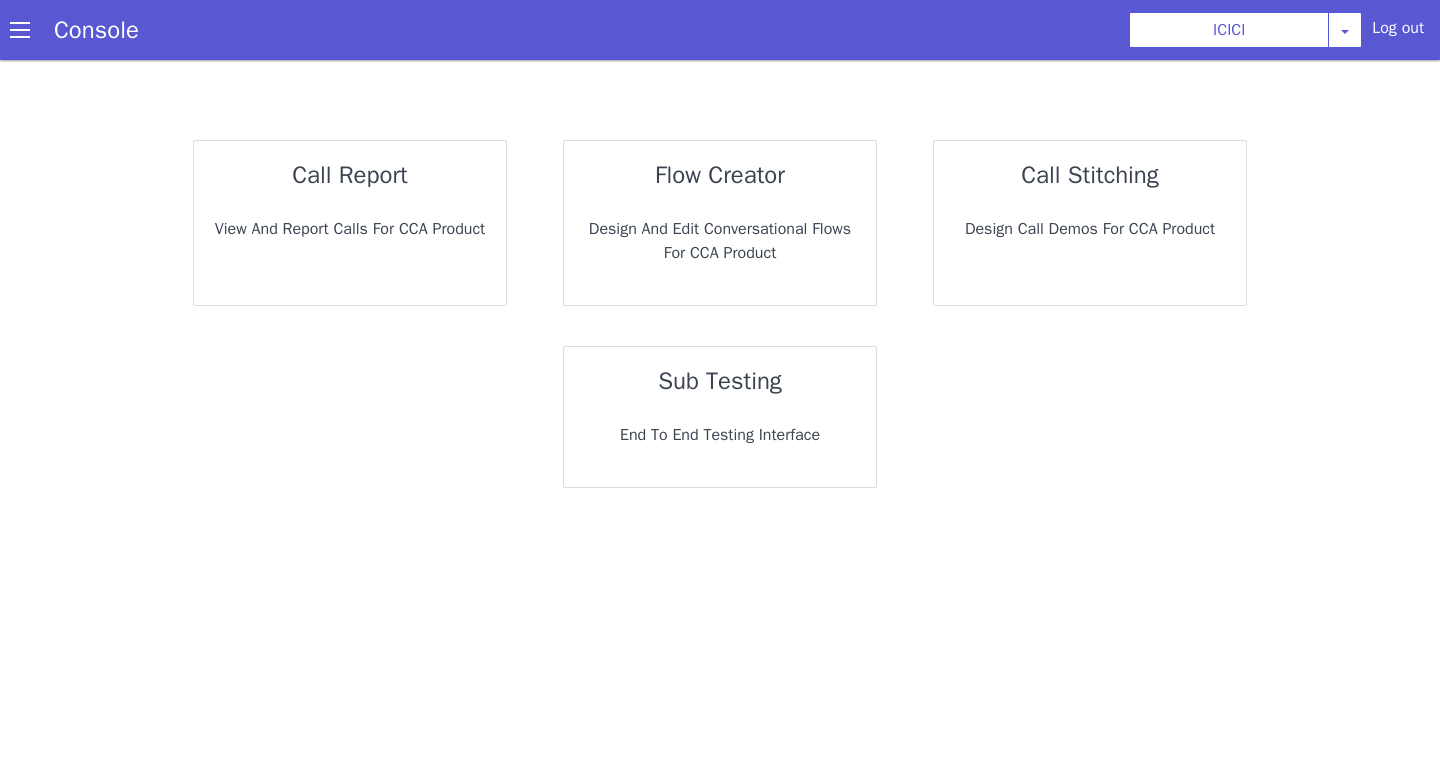 click on "sub testing End to End Testing Interface" at bounding box center [720, 417] 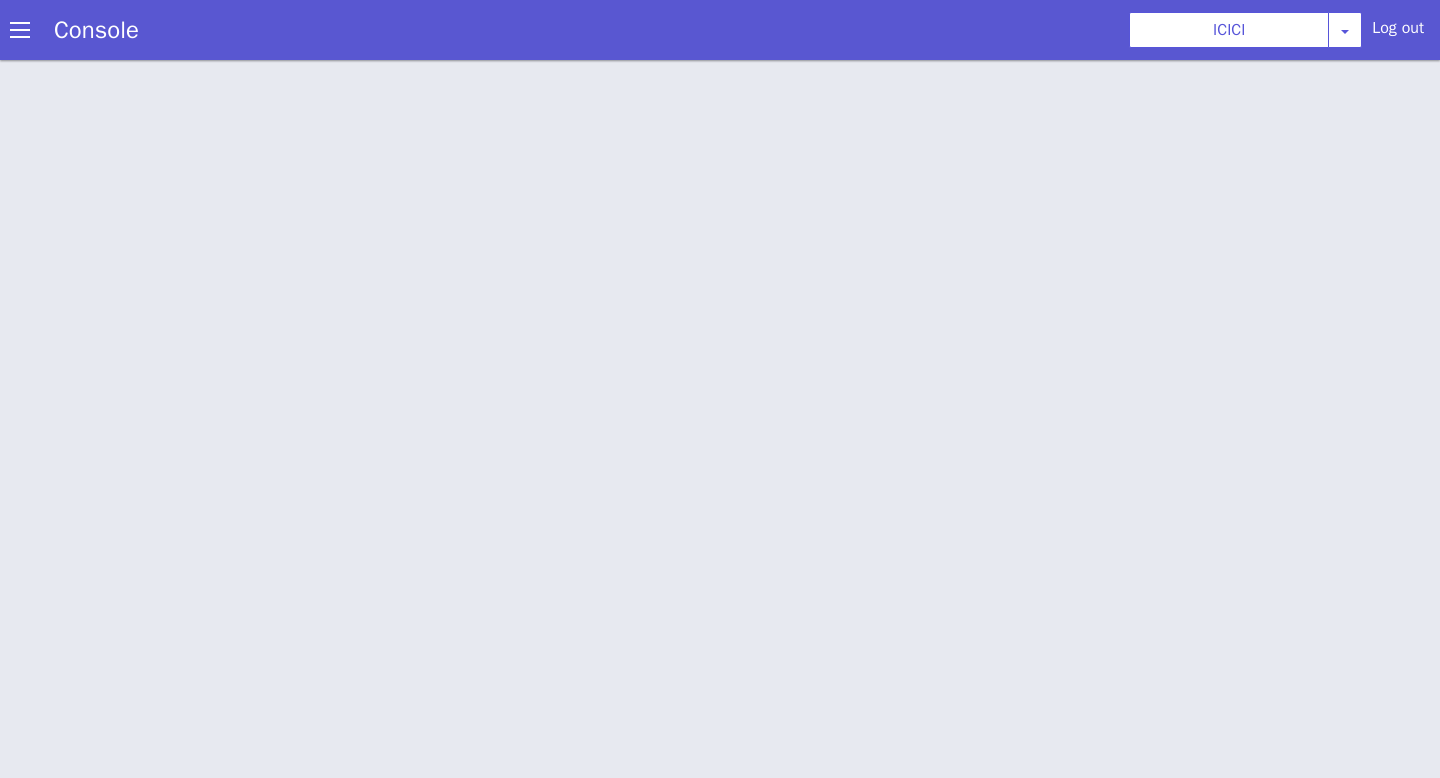 scroll, scrollTop: 6, scrollLeft: 0, axis: vertical 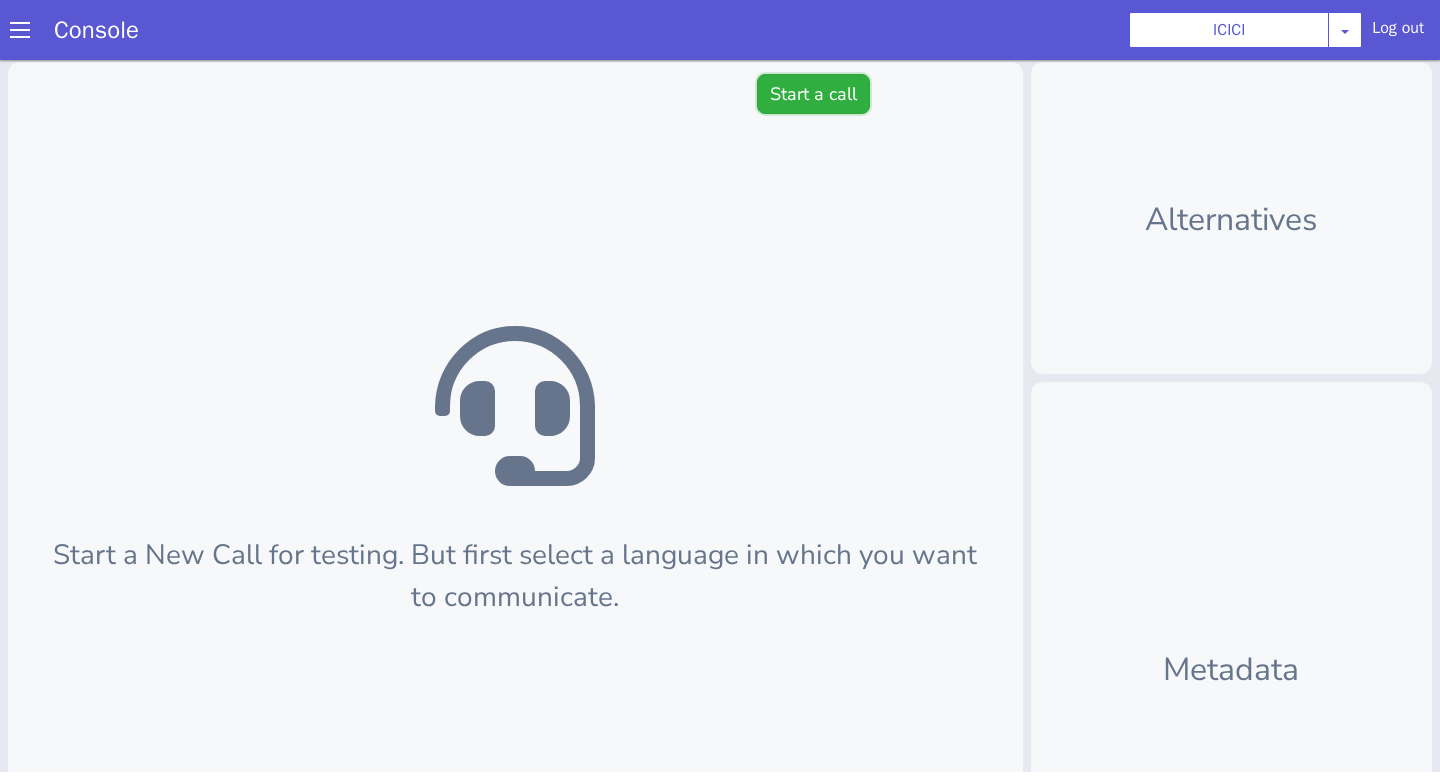 click on "Start a call" at bounding box center [1621, -363] 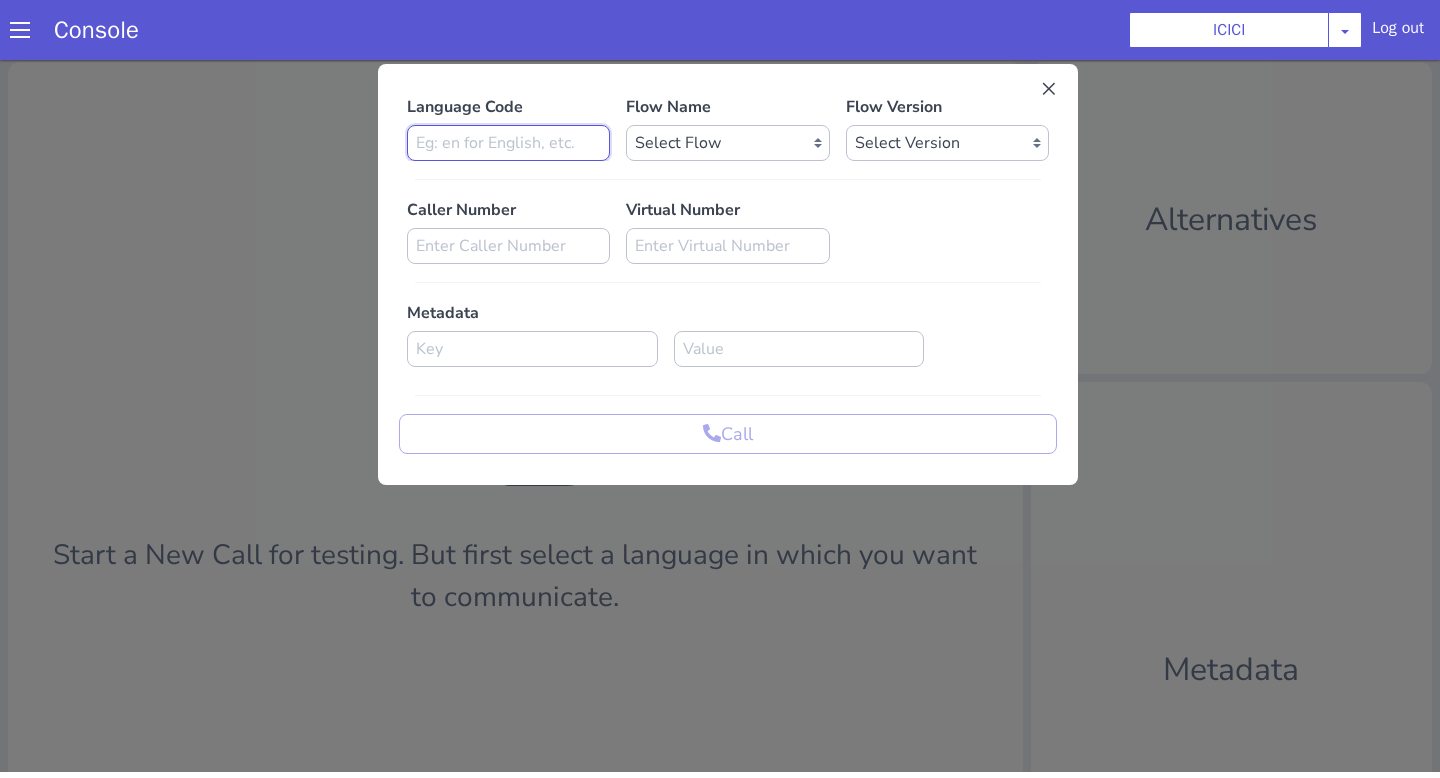 click at bounding box center (2006, 618) 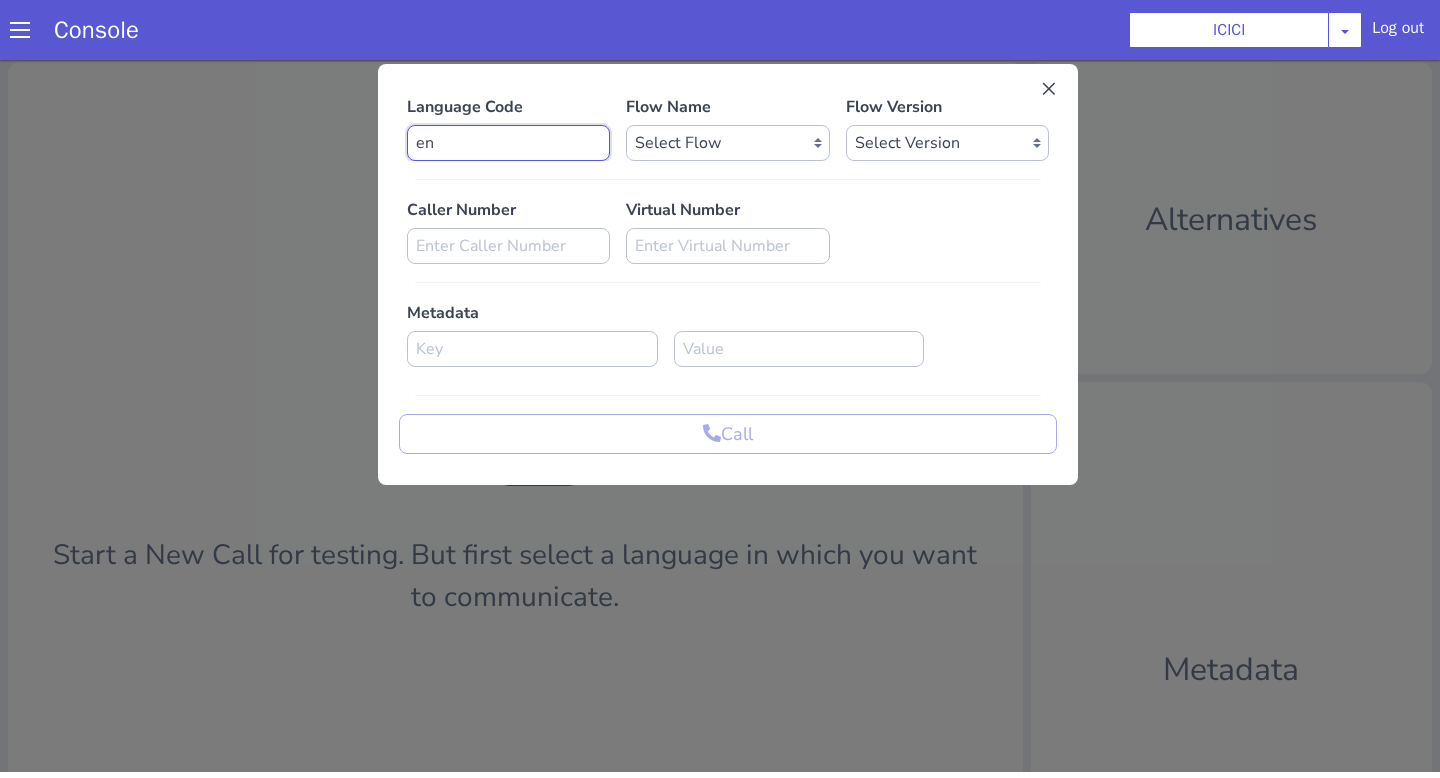 type on "en" 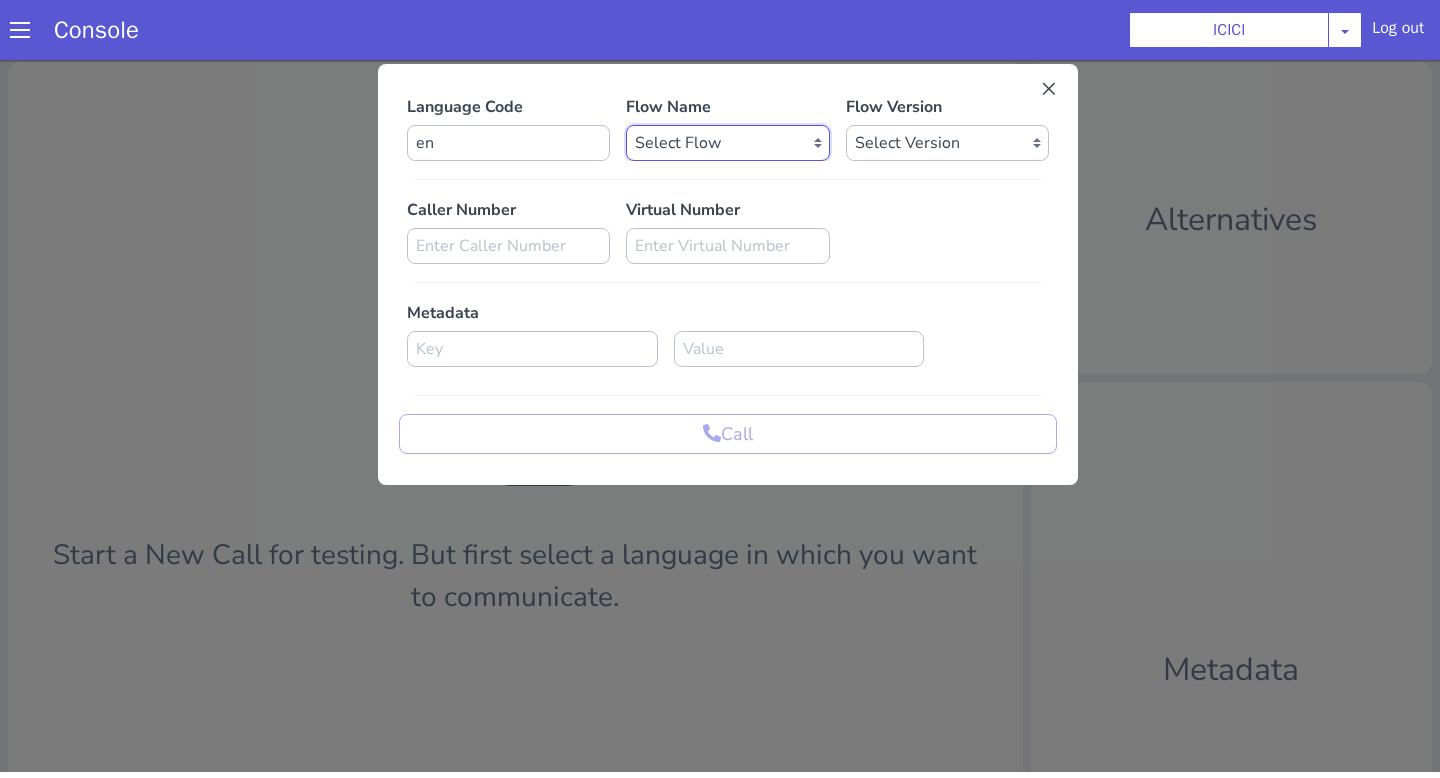 click on "Select Flow sachin_testing icici_test_import_1 icici_test icici_dummy infra_test ICICI_2 inter_digit_dtmf_wait_test icici ICICI_2.1 icici_incident_reporting Dummy_testcase icici_impostor_test icici_dtmf_patience_test DTMF_patience_test_bot icici_bot_2.0 (dropped) icici_cdbc_modification icici_migration phase_5 icici_lic_ipo icici_temp icici_outbound icici_poc_sip_trunking icici_prod_sync_temp icici_CC_limit_enhancement icici_farmer_bot icici_farmer_bot_hindi icici_hi icici_dialogy" at bounding box center (1572, 1253) 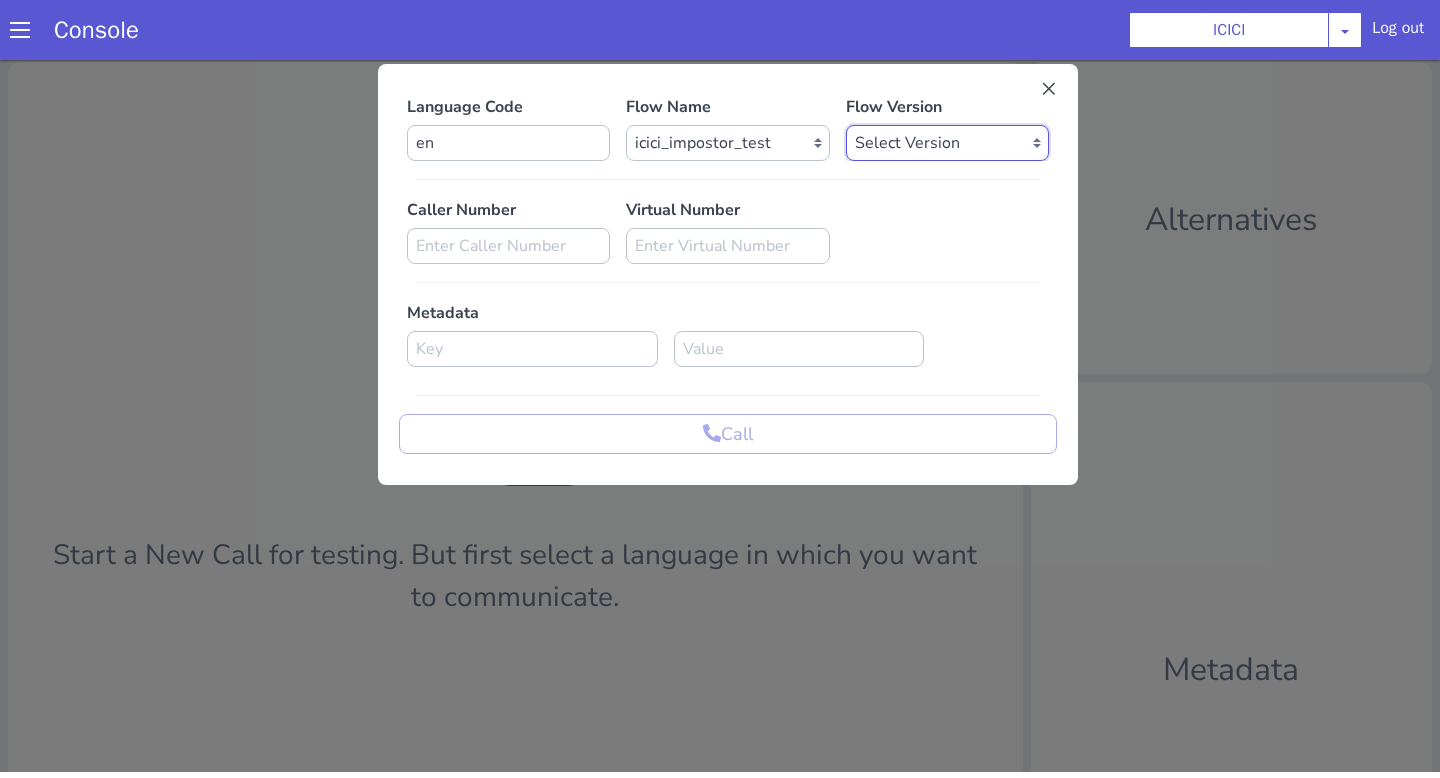 click on "Select Version 0.0.43 0.0.42 0.0.41 0.0.40 0.0.39 0.0.38 0.0.37 0.0.36 0.0.35 0.0.34 0.0.33 0.0.32 0.0.31 0.0.30 0.0.29 0.0.28 0.0.27 0.0.26 0.0.25 0.0.24 0.0.23 0.0.22 0.0.21 0.0.20 0.0.19 0.0.18 0.0.17 0.0.16 0.0.15 0.0.14 0.0.13 0.0.12 0.0.11 0.0.10 0.0.9 0.0.8 0.0.7 0.0.6 0.0.5 0.0.4 0.0.3 0.0.2 0.0.1" at bounding box center [2364, 97] 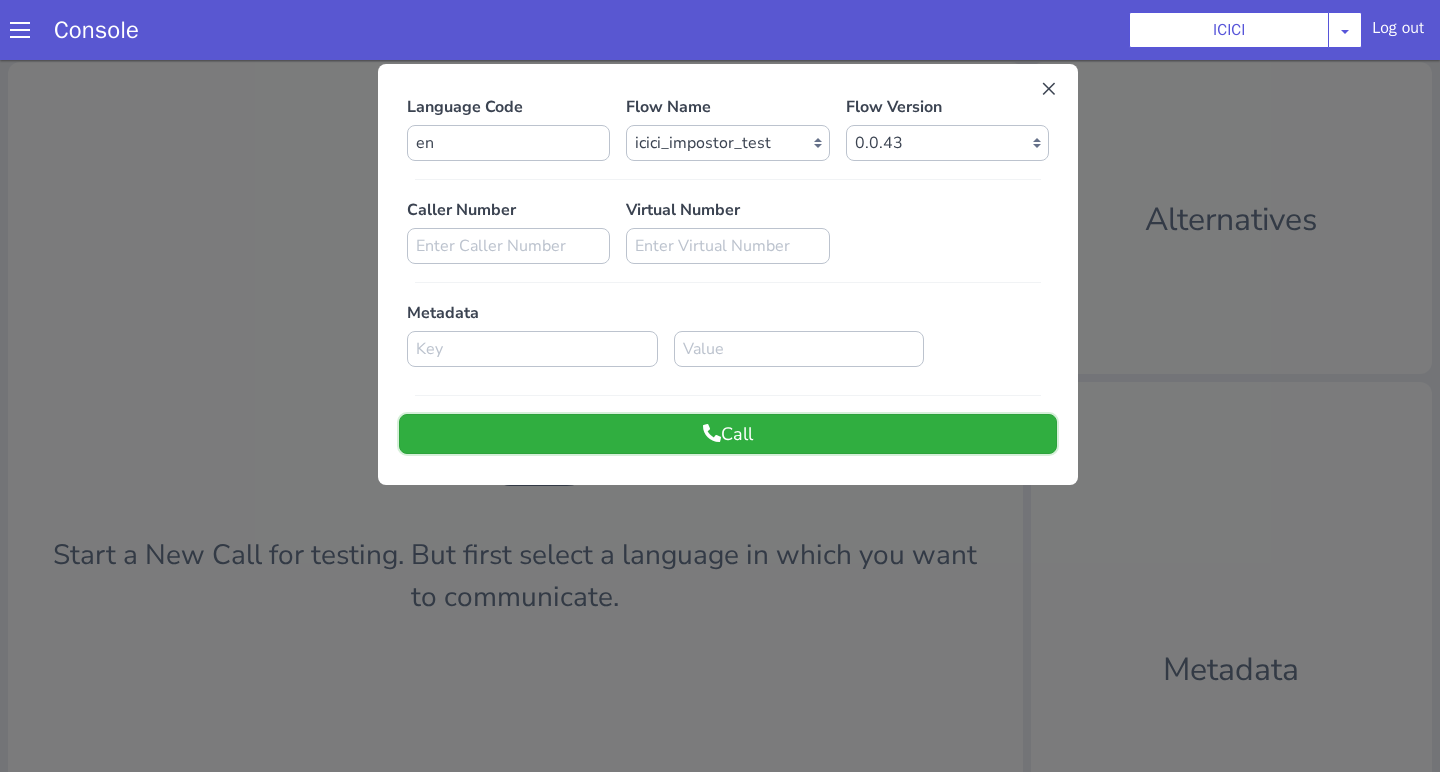 click on "Call" at bounding box center (2064, 1259) 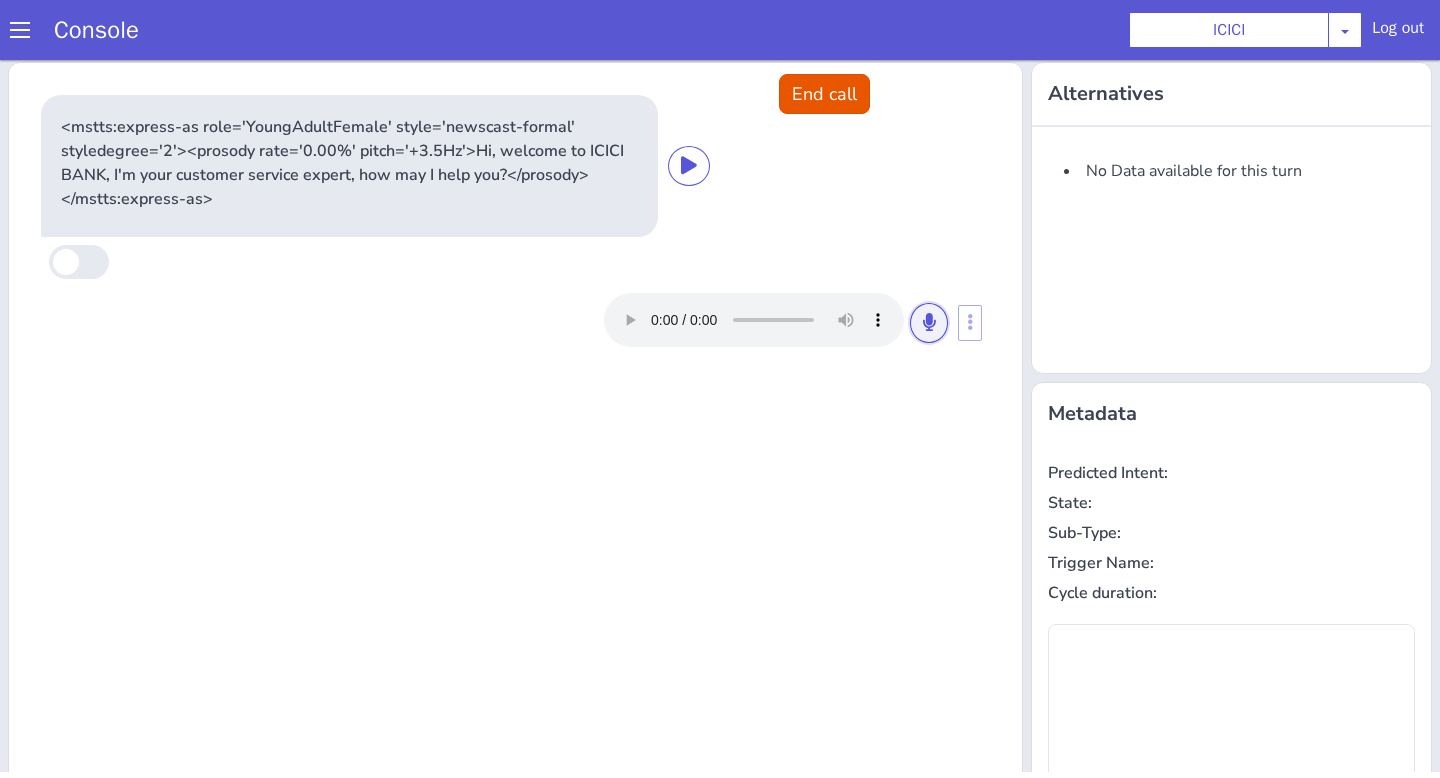 click at bounding box center [1291, -54] 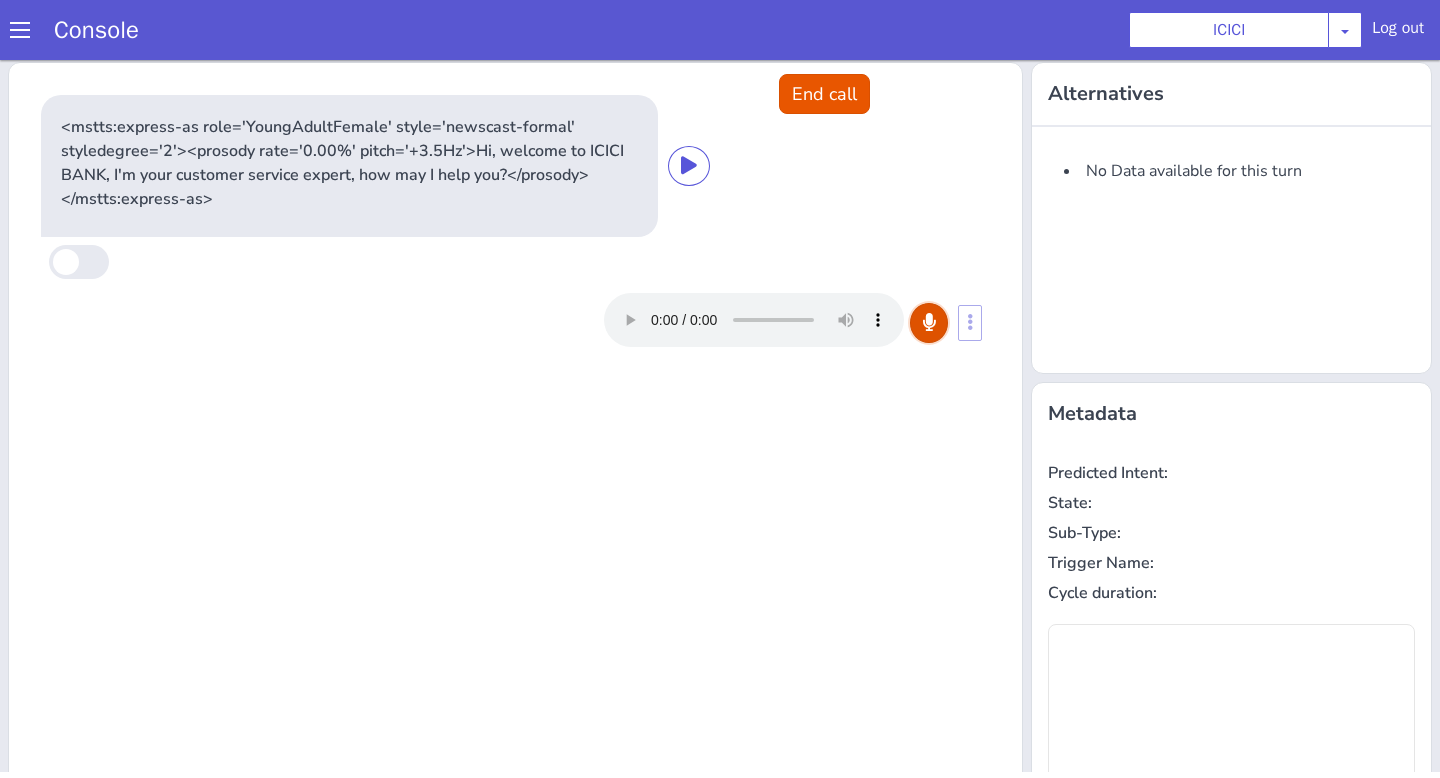click at bounding box center (1737, -134) 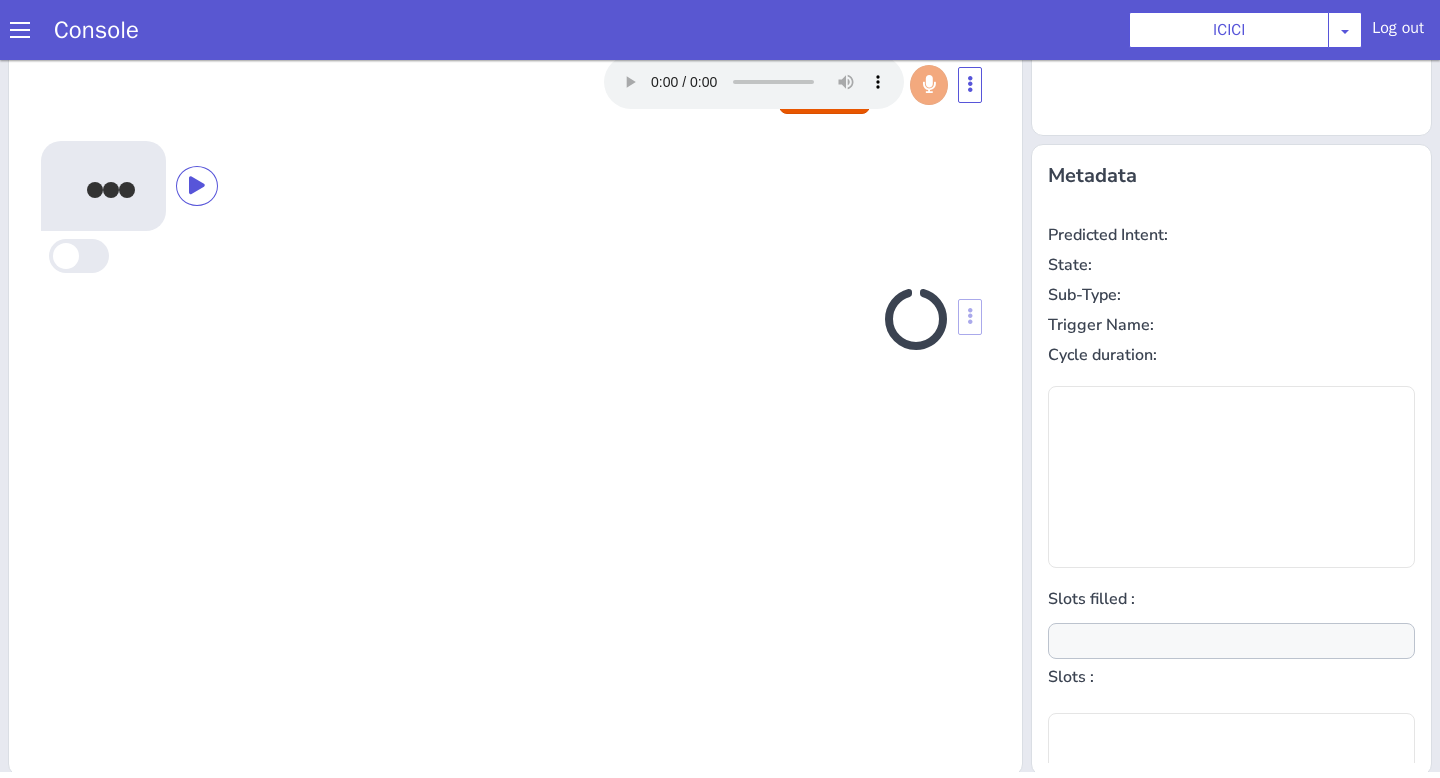 scroll, scrollTop: 242, scrollLeft: 0, axis: vertical 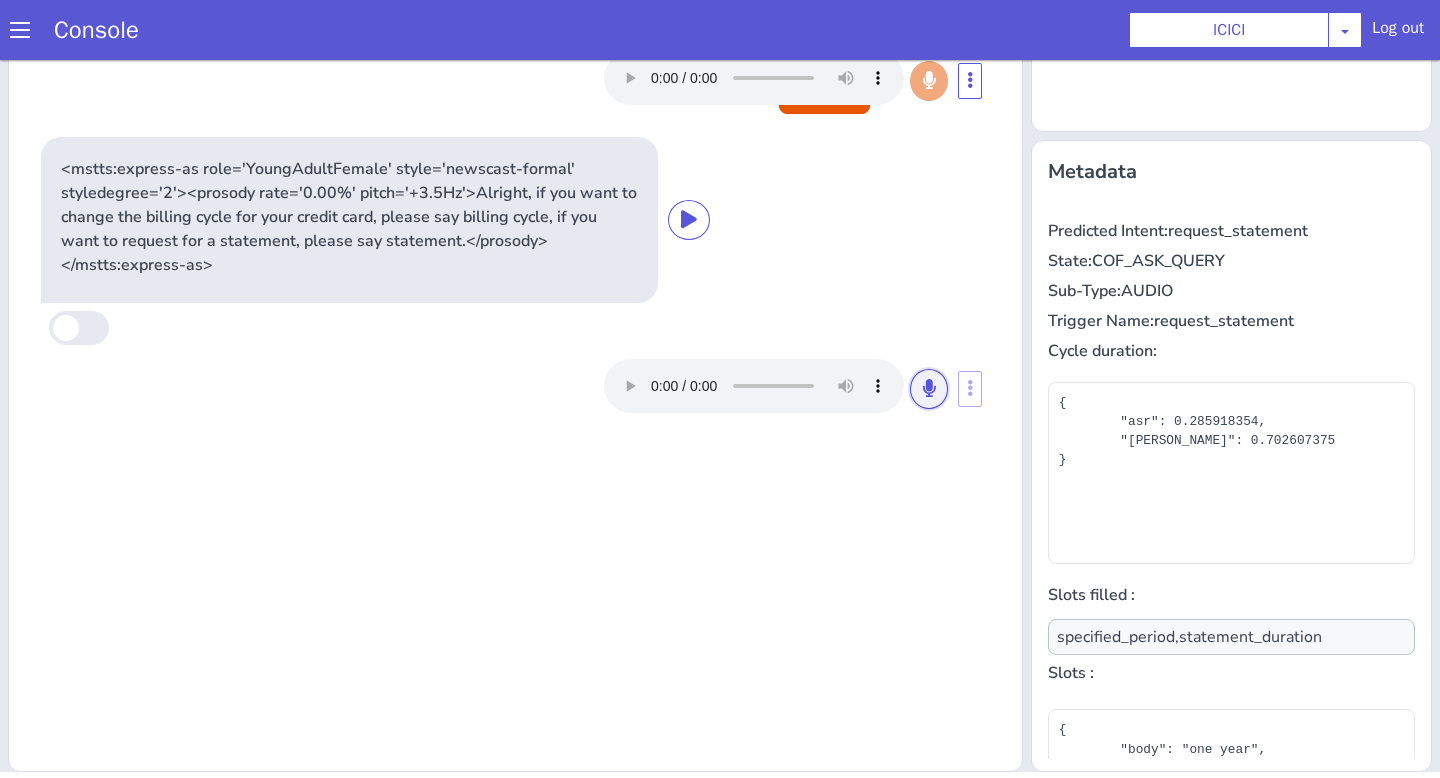 click at bounding box center [1450, -48] 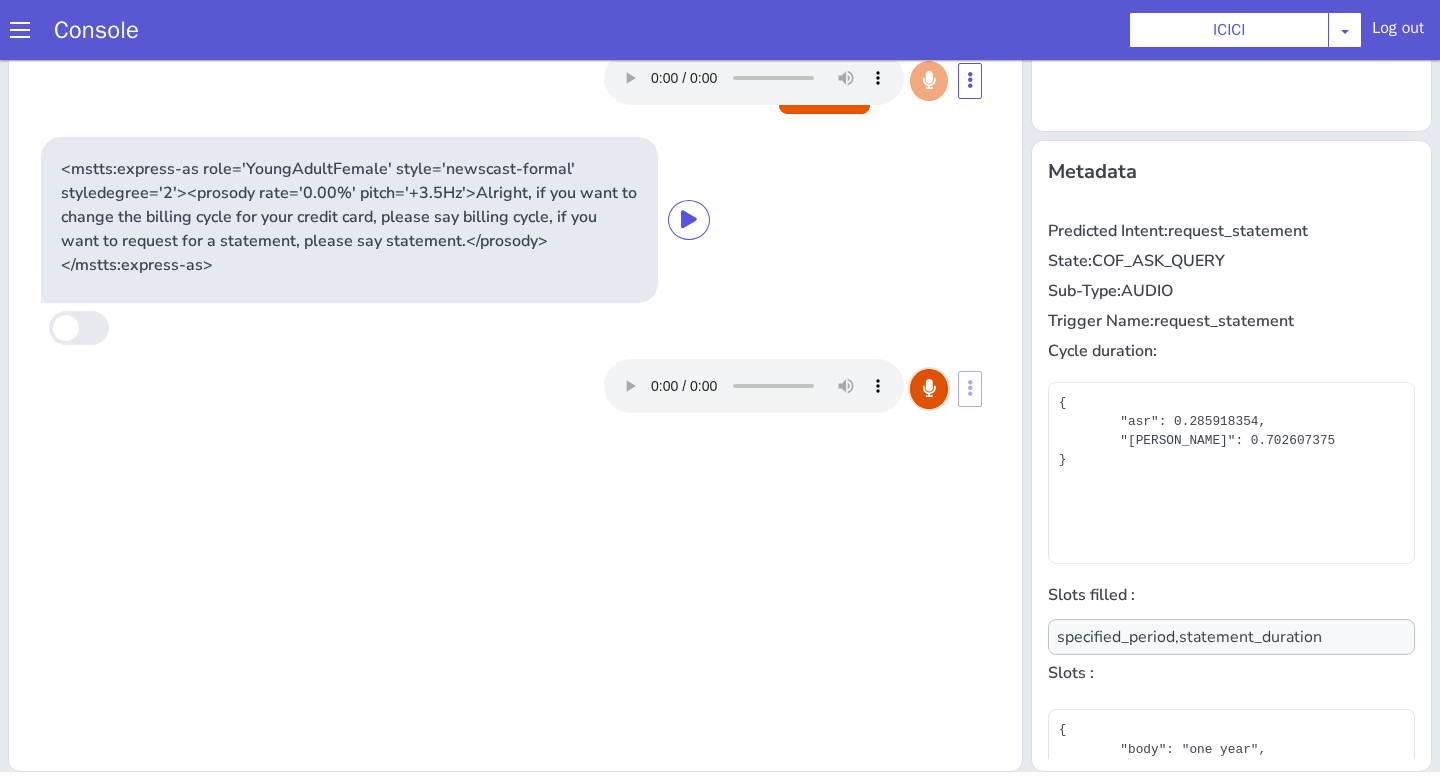 click at bounding box center (1840, -50) 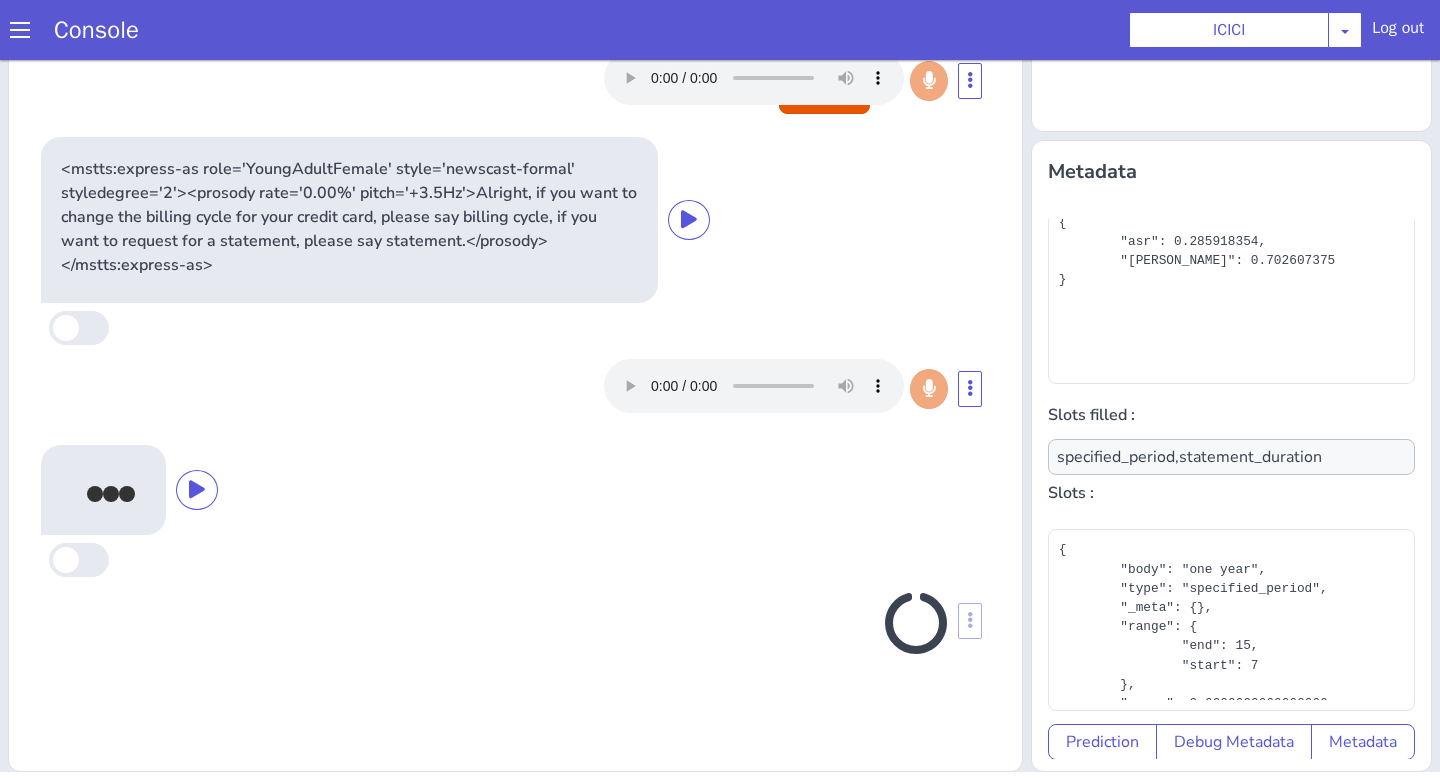 scroll, scrollTop: 181, scrollLeft: 0, axis: vertical 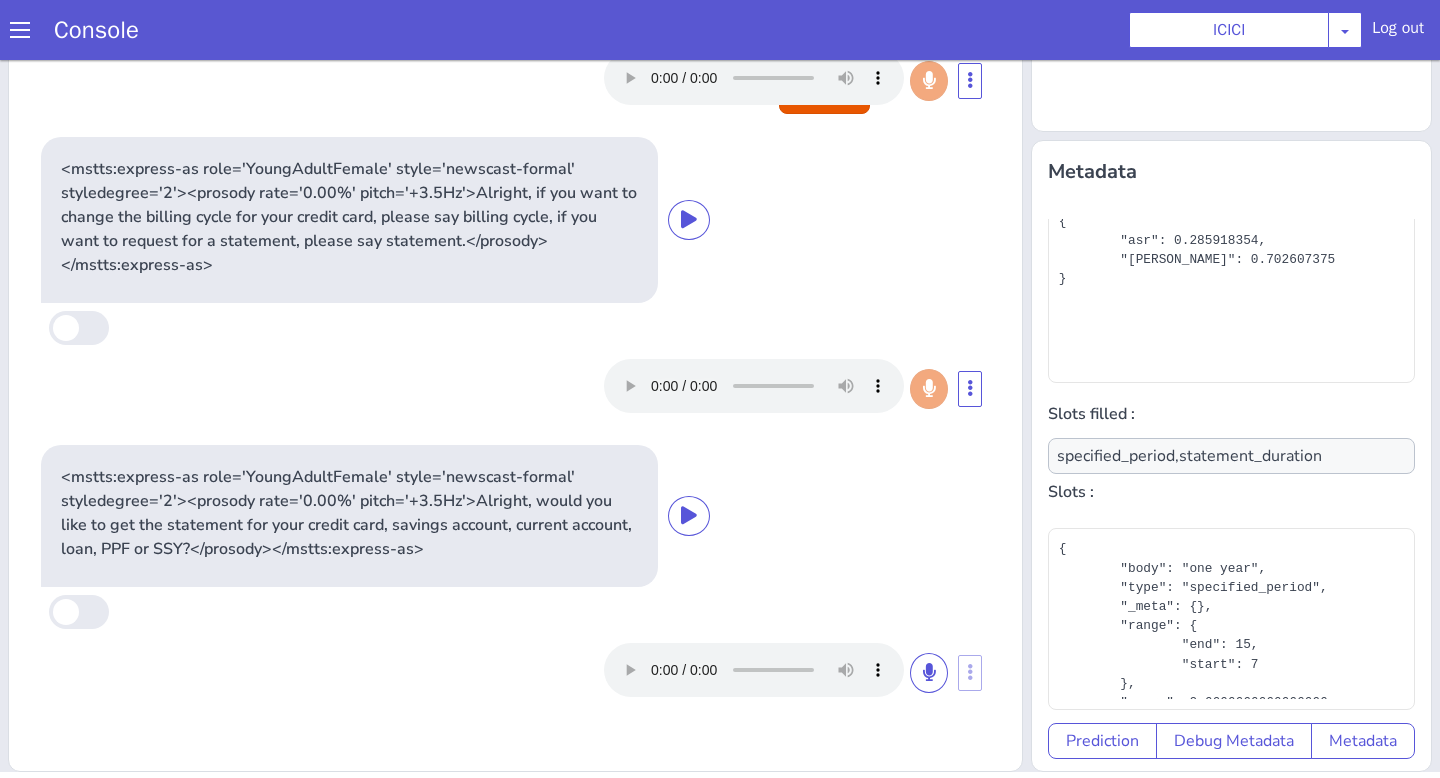 type on "null" 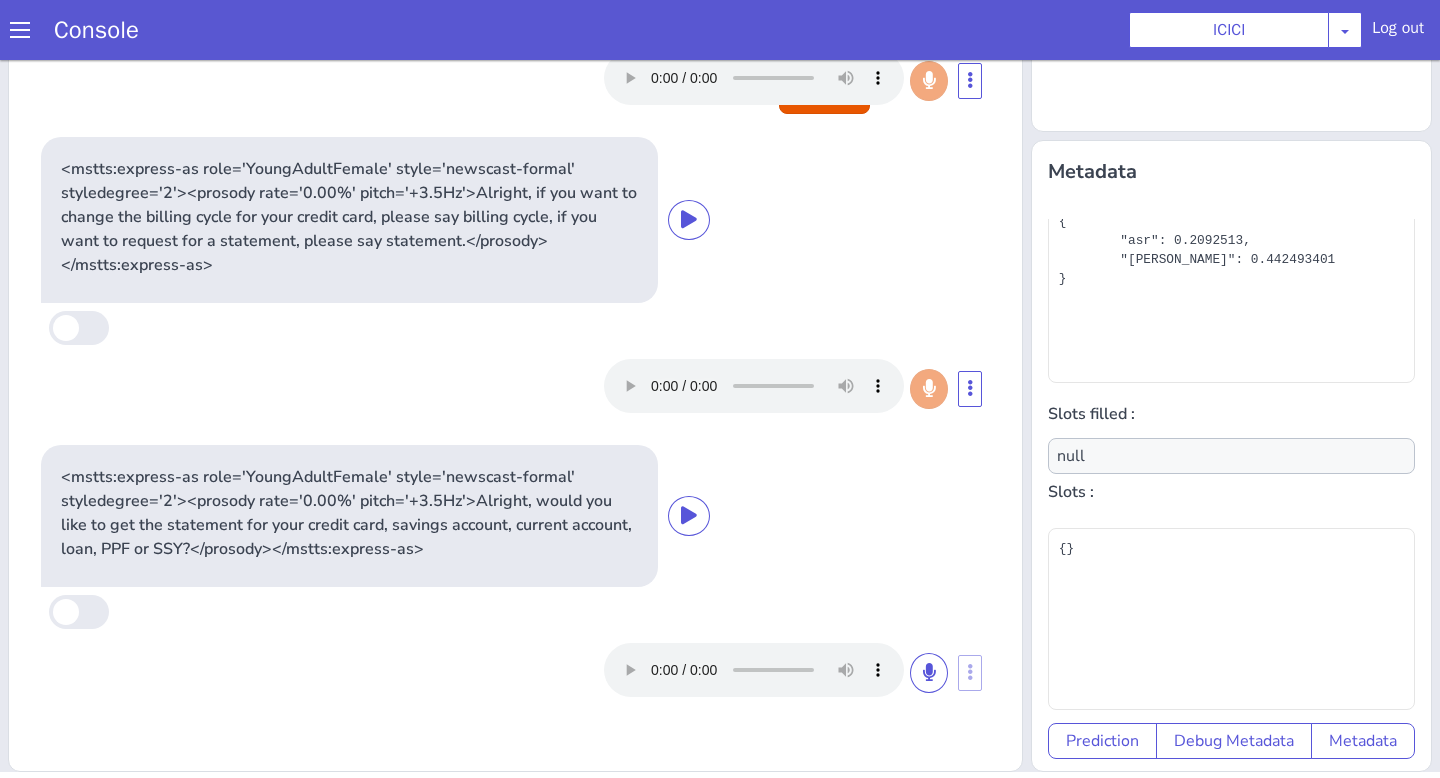 scroll, scrollTop: 205, scrollLeft: 0, axis: vertical 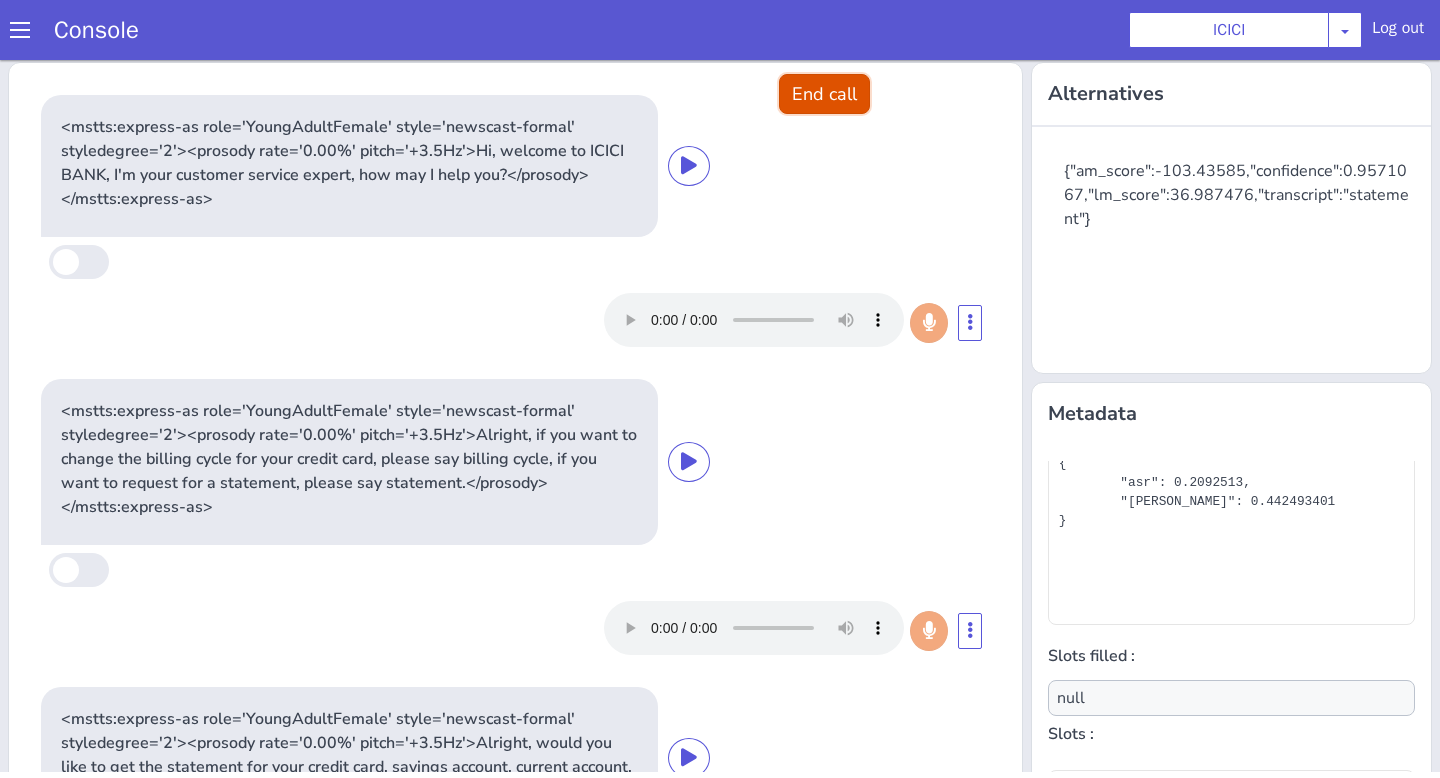 click on "End call" at bounding box center (1532, -368) 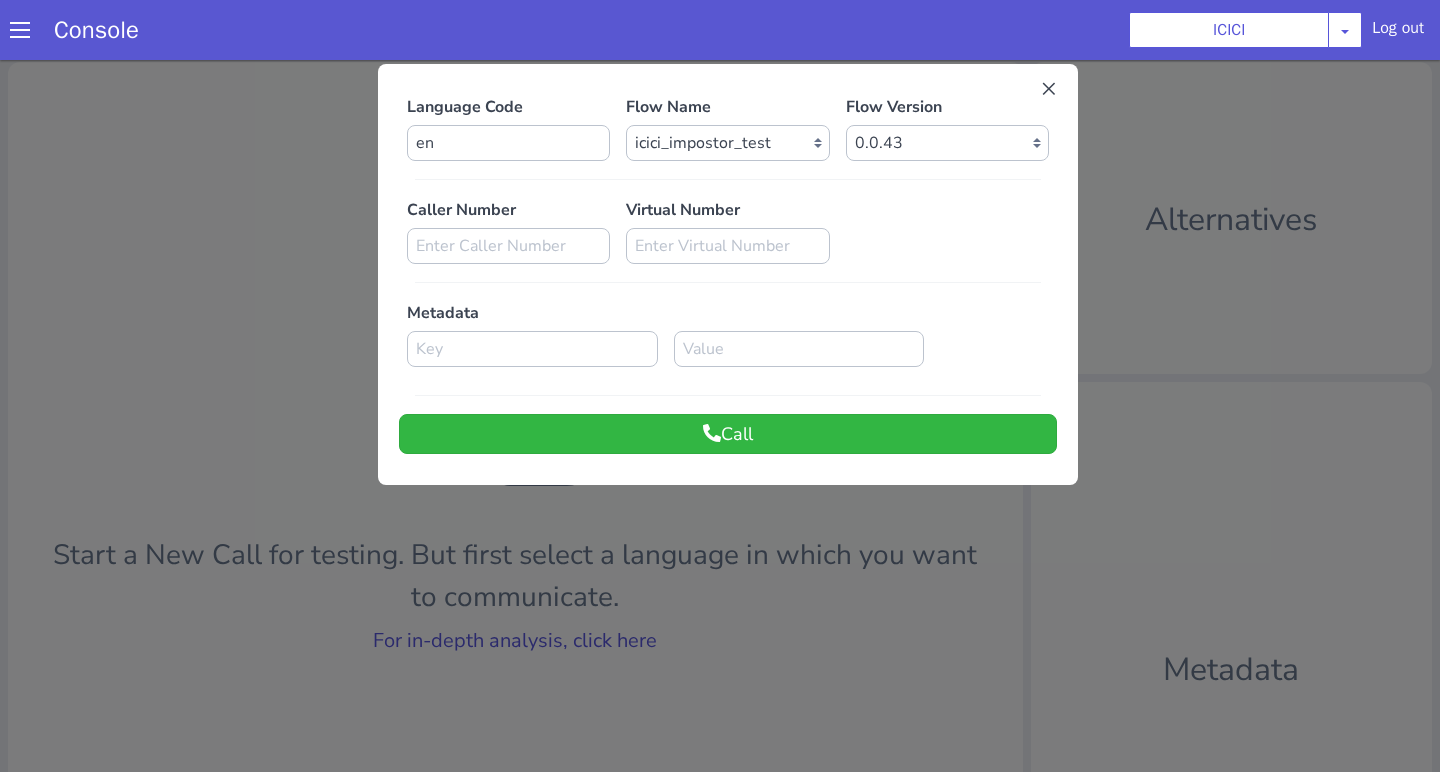 click at bounding box center (1631, -26) 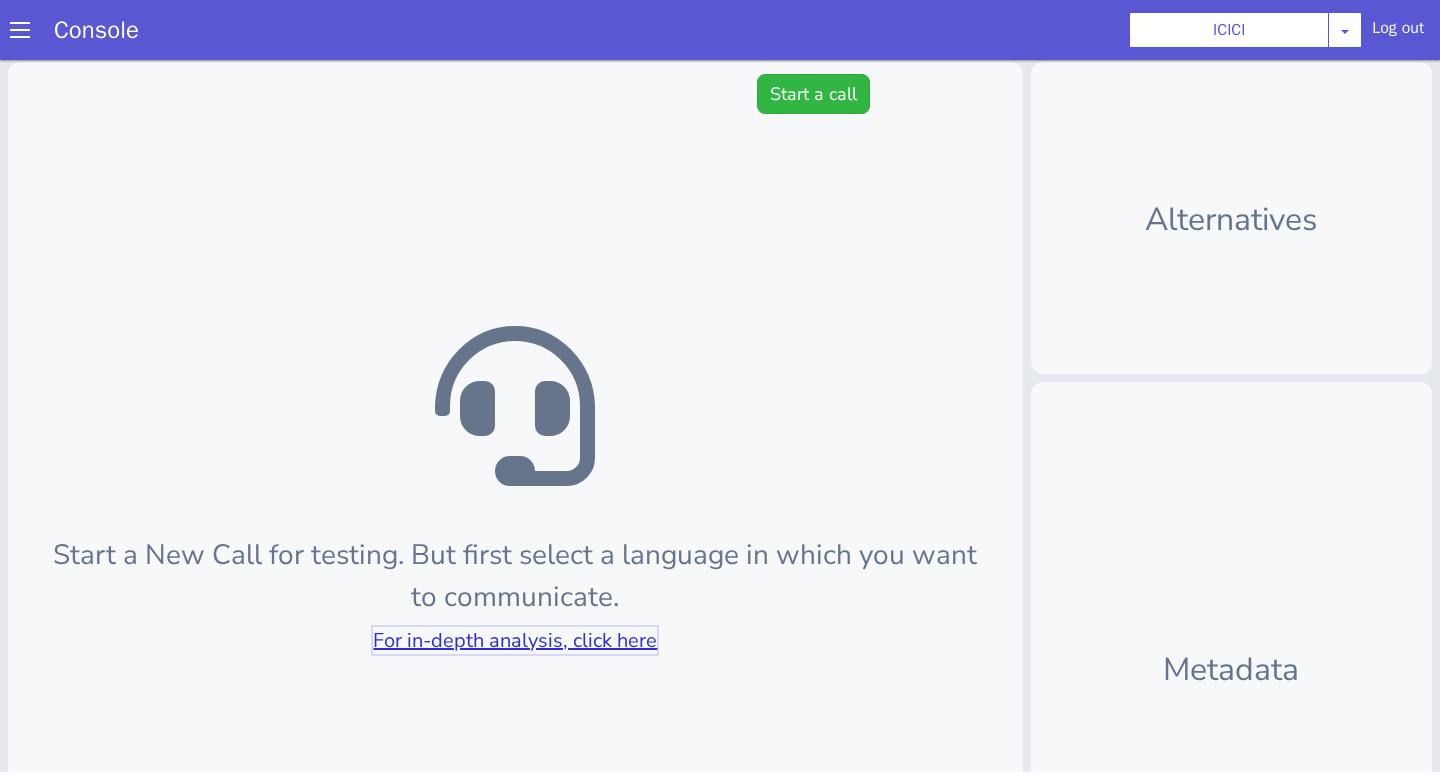 click on "For in-depth analysis, click here" at bounding box center [536, 596] 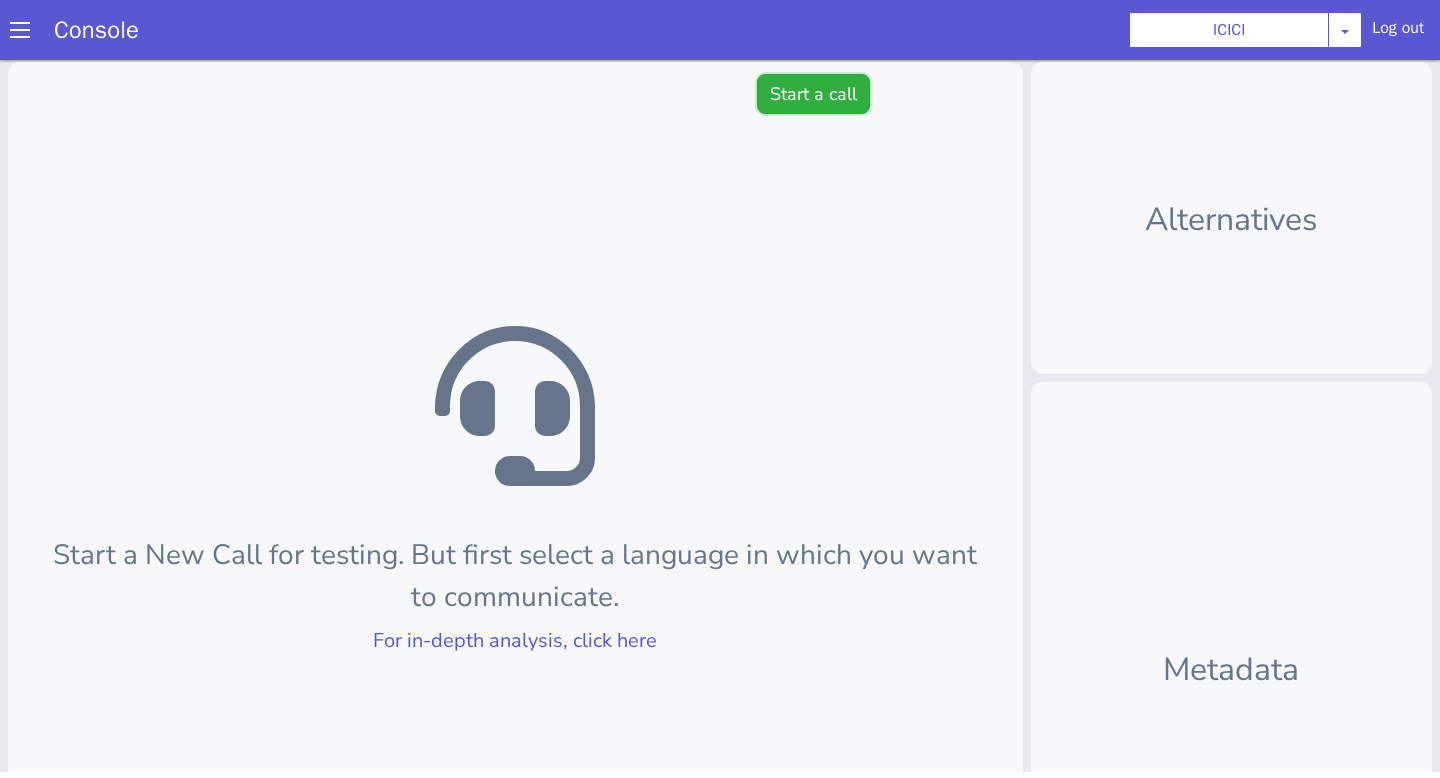 click on "Start a call" at bounding box center [1724, -345] 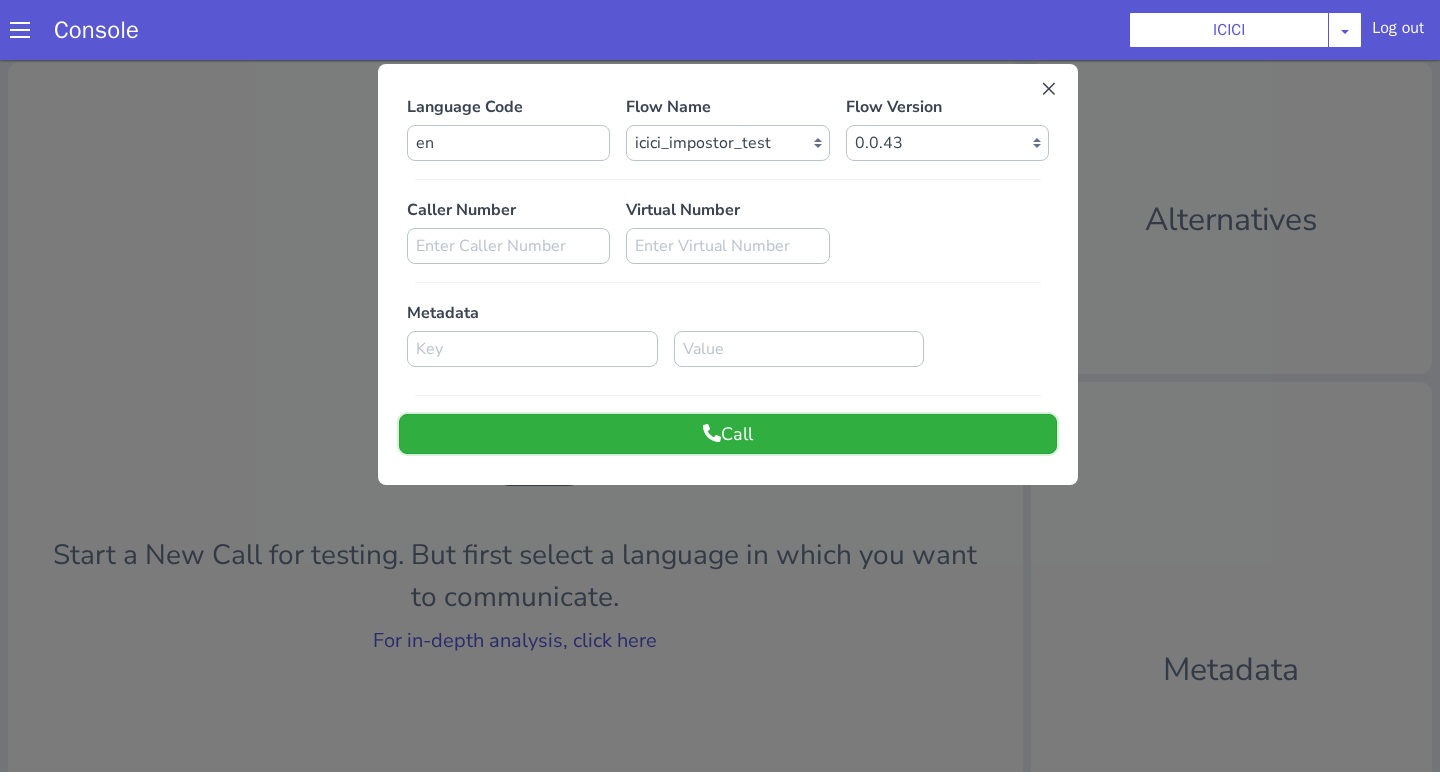 click on "Call" at bounding box center [873, 219] 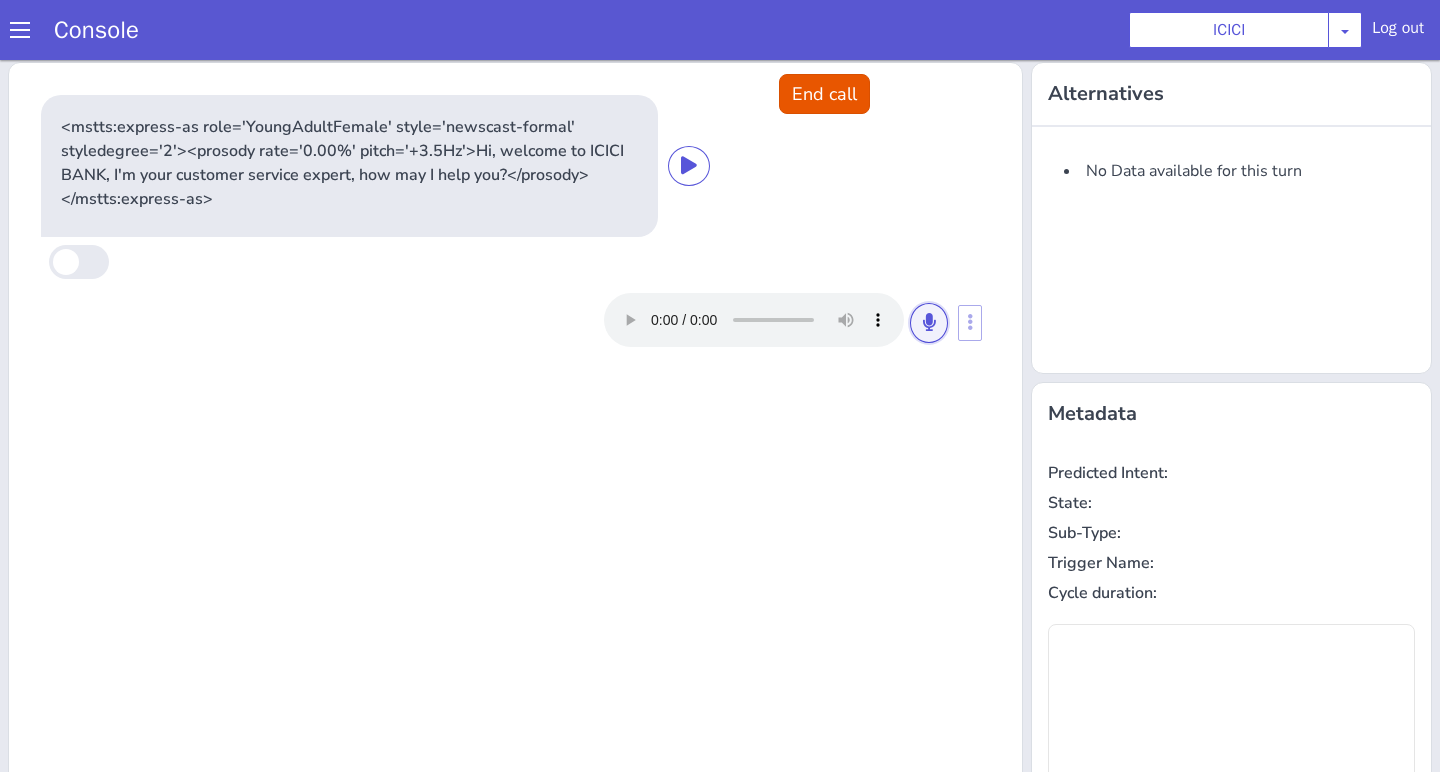 click at bounding box center [1224, -16] 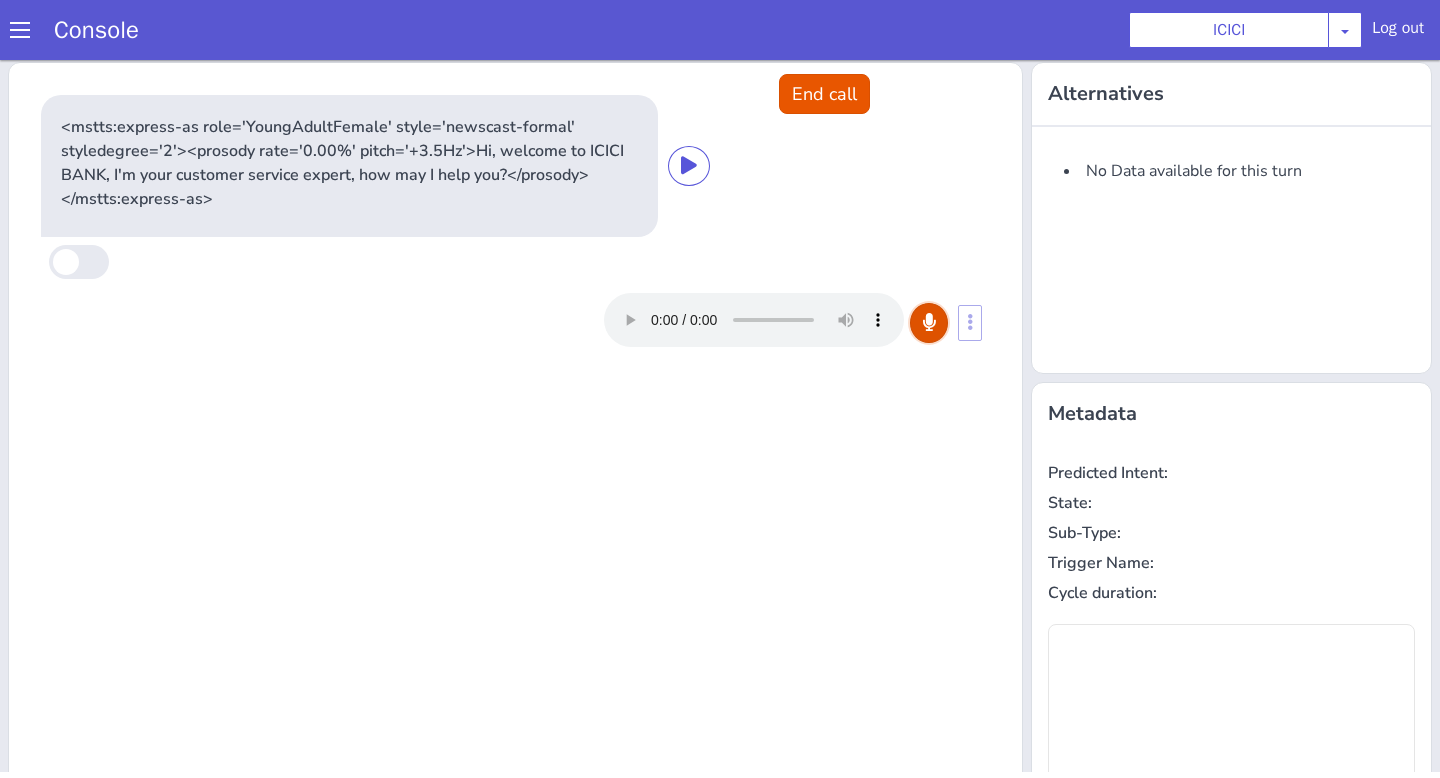 click at bounding box center (2132, 26) 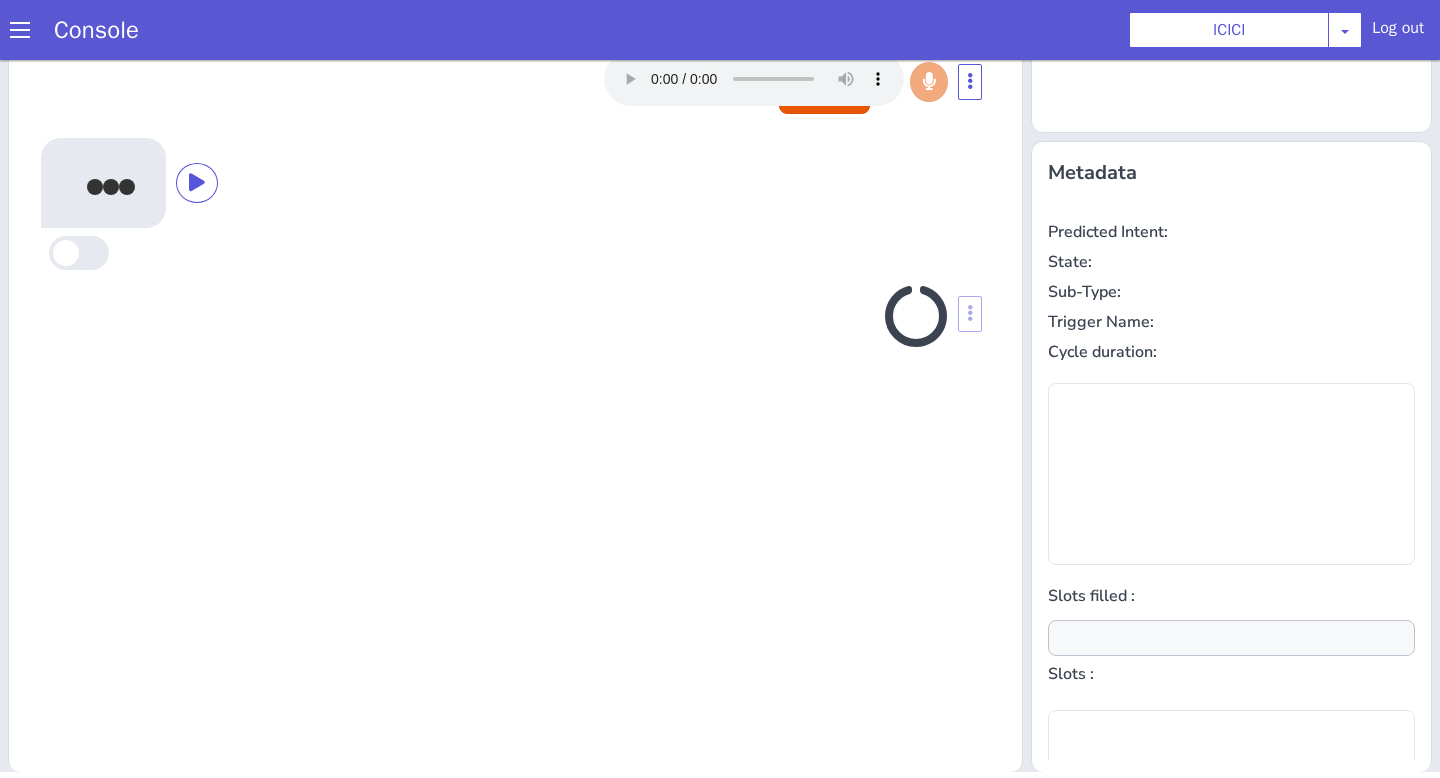 scroll, scrollTop: 242, scrollLeft: 0, axis: vertical 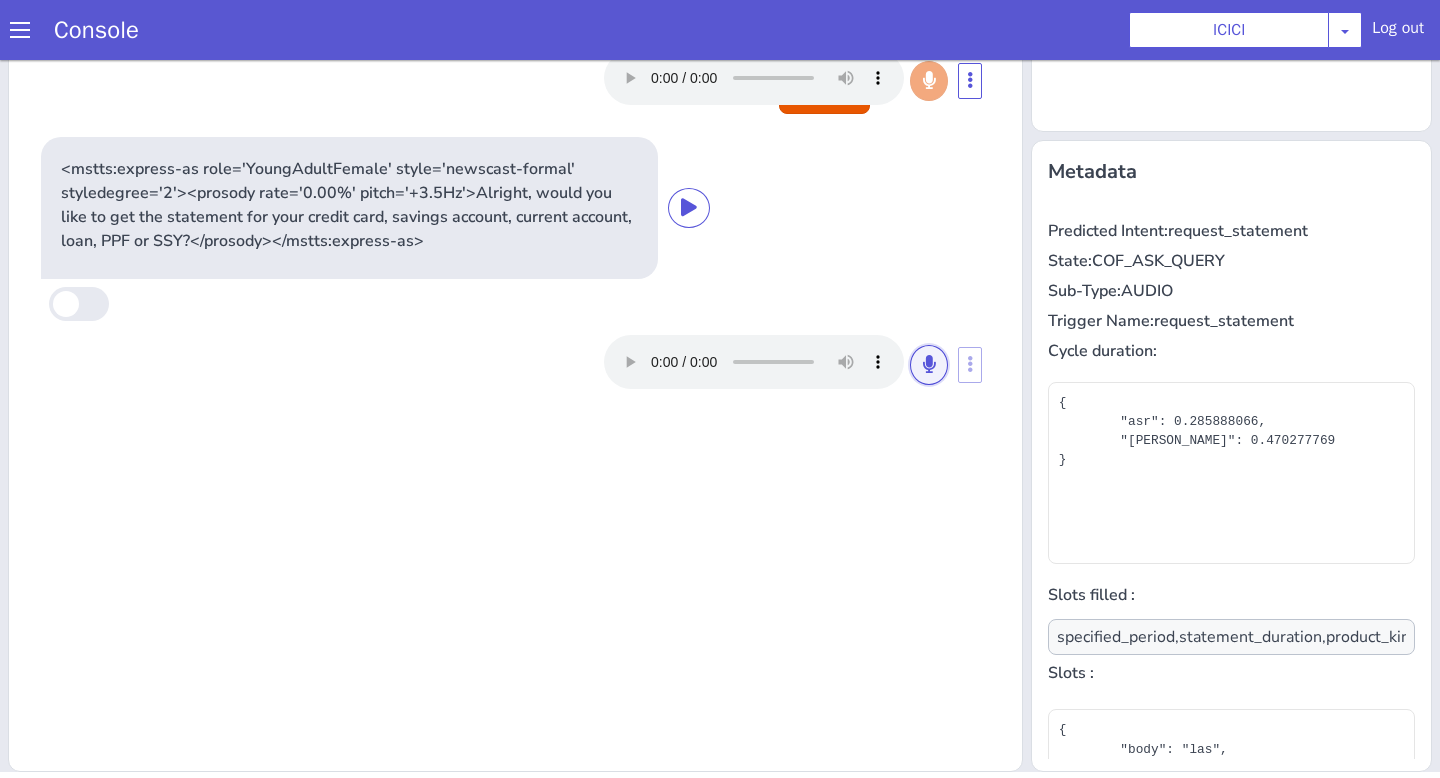 click at bounding box center [1840, -74] 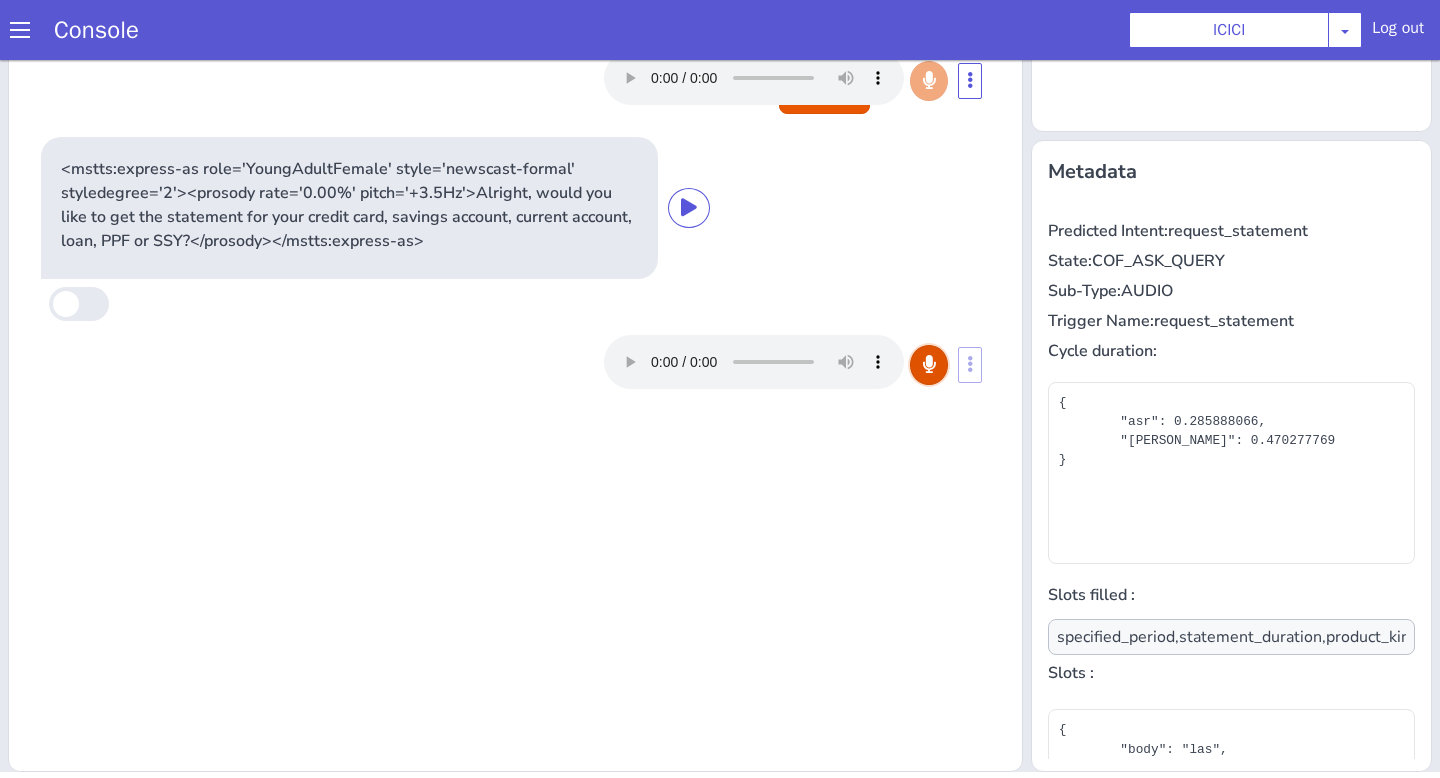 click at bounding box center (950, 321) 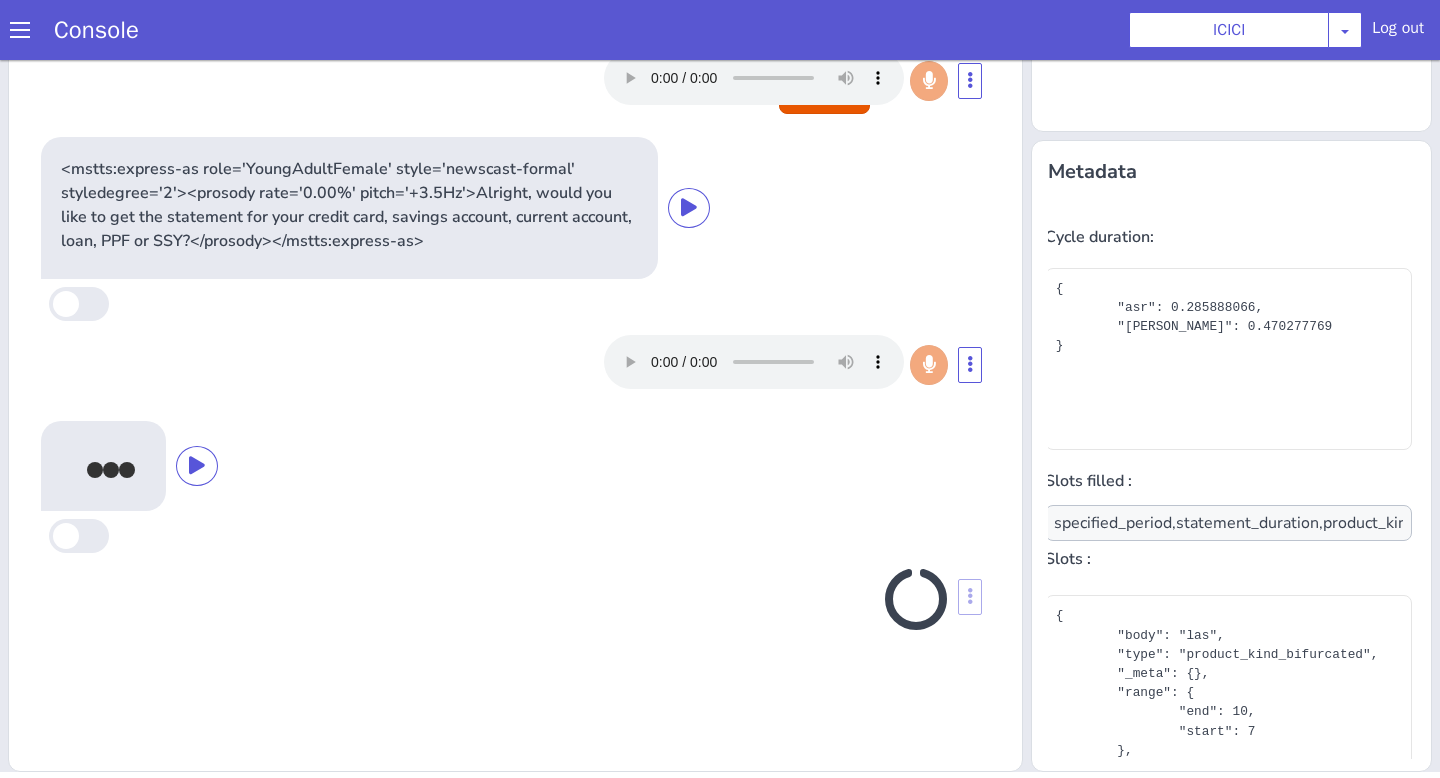 scroll, scrollTop: 181, scrollLeft: 3, axis: both 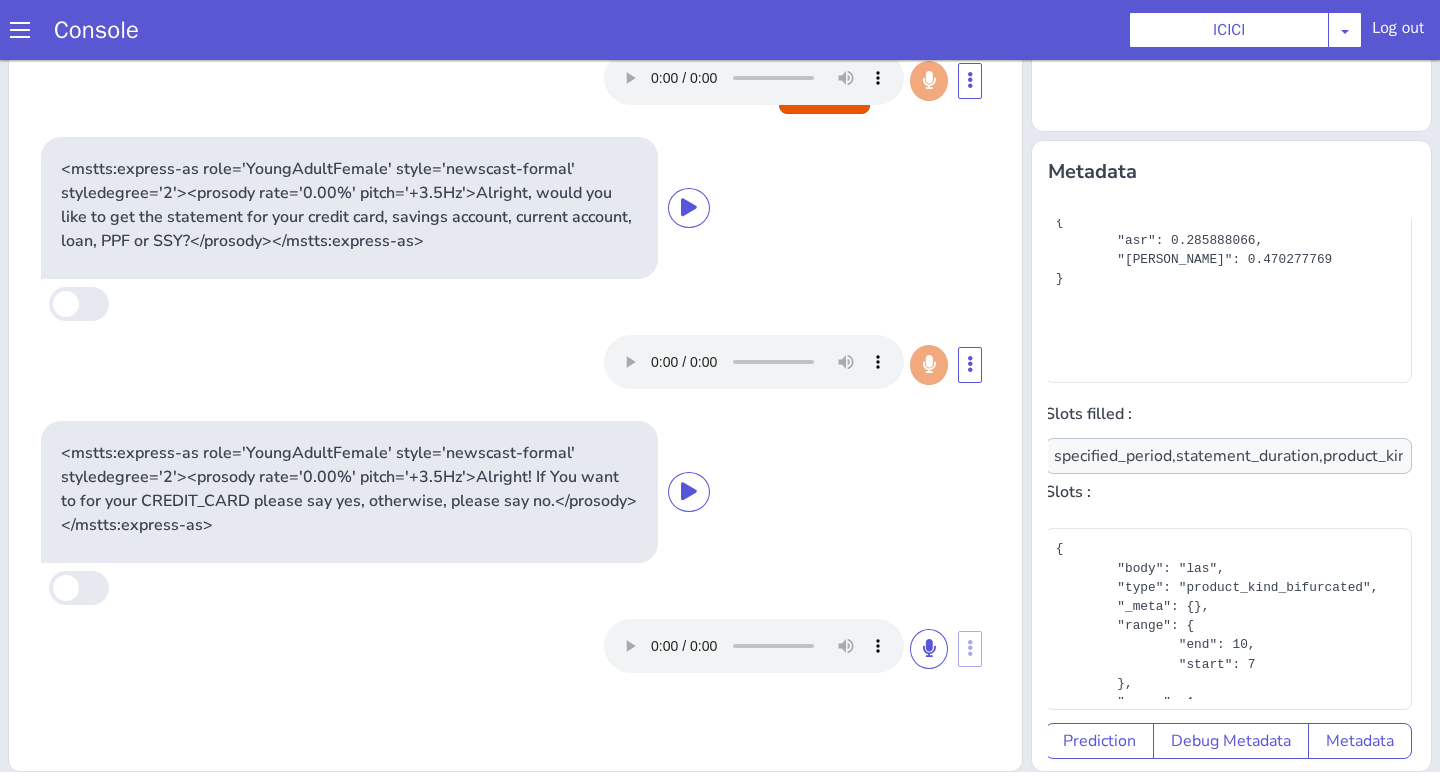 type on "product" 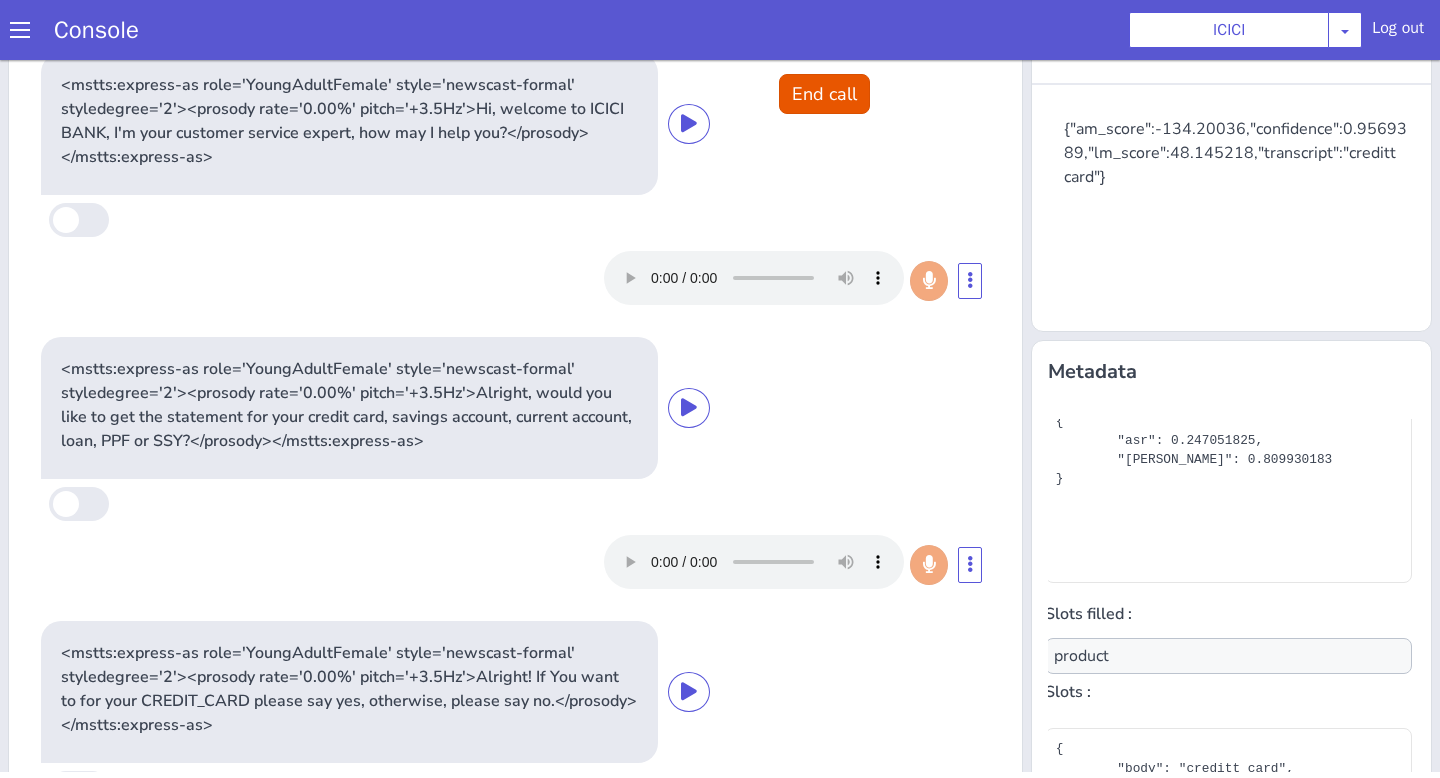 scroll, scrollTop: 0, scrollLeft: 0, axis: both 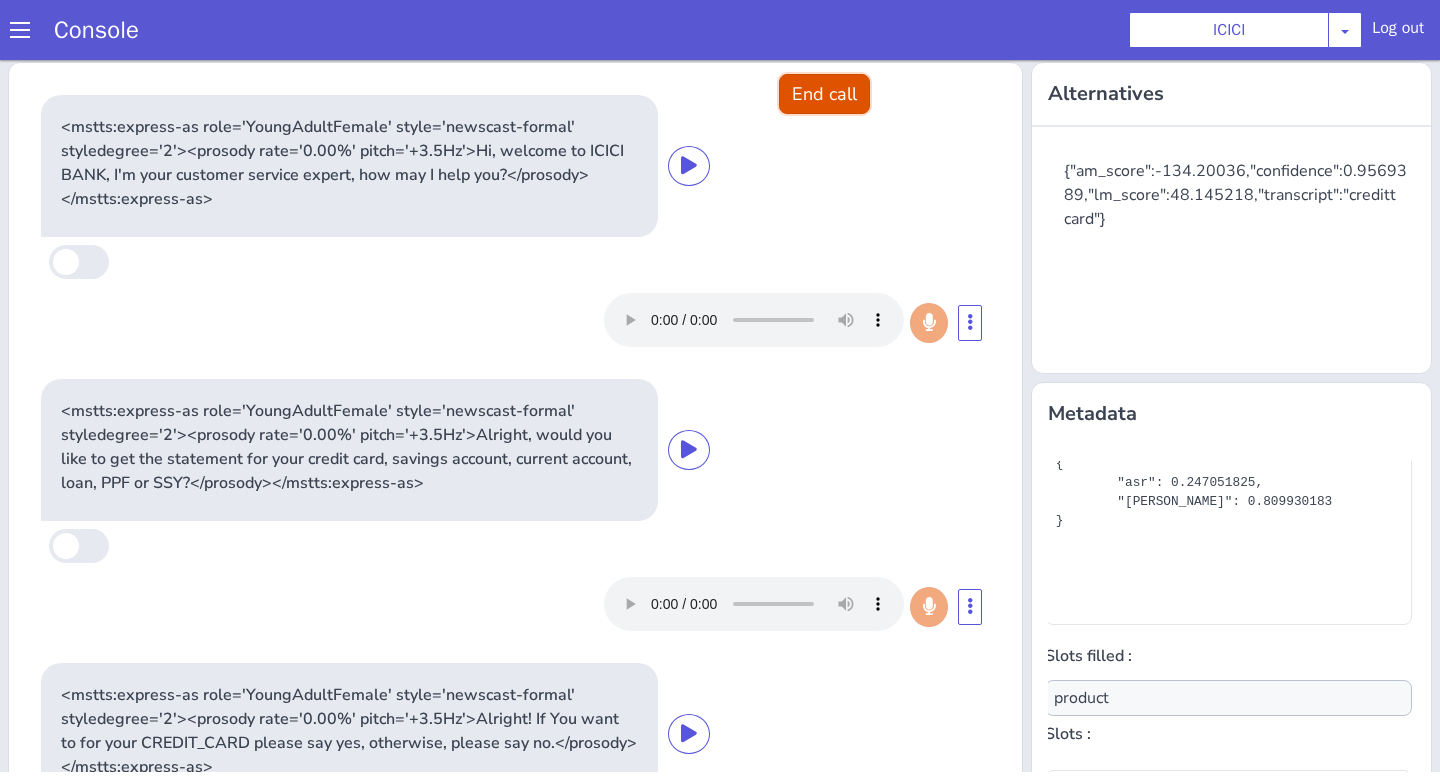 click on "End call" at bounding box center (2241, 49) 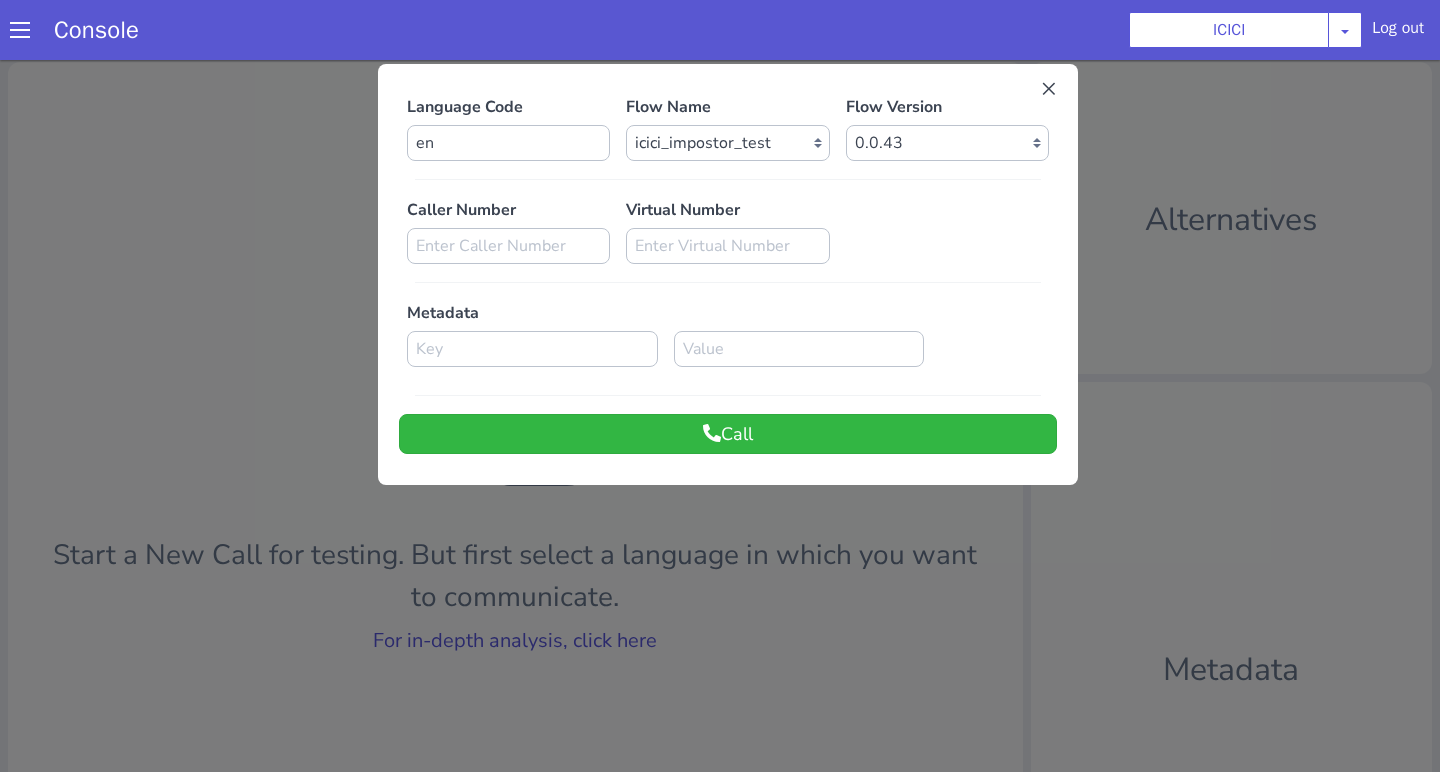 click at bounding box center (2182, 468) 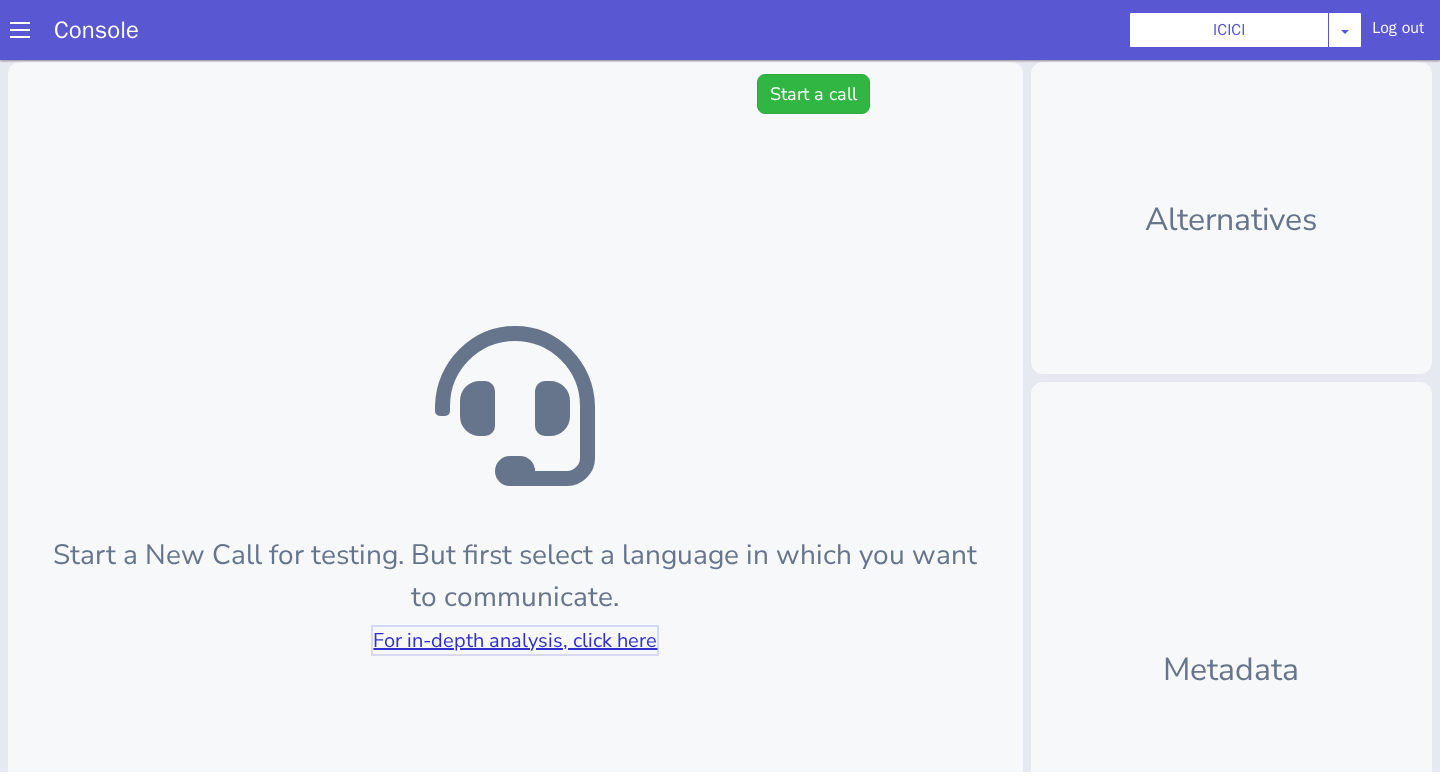 click on "For in-depth analysis, click here" at bounding box center (1581, 1680) 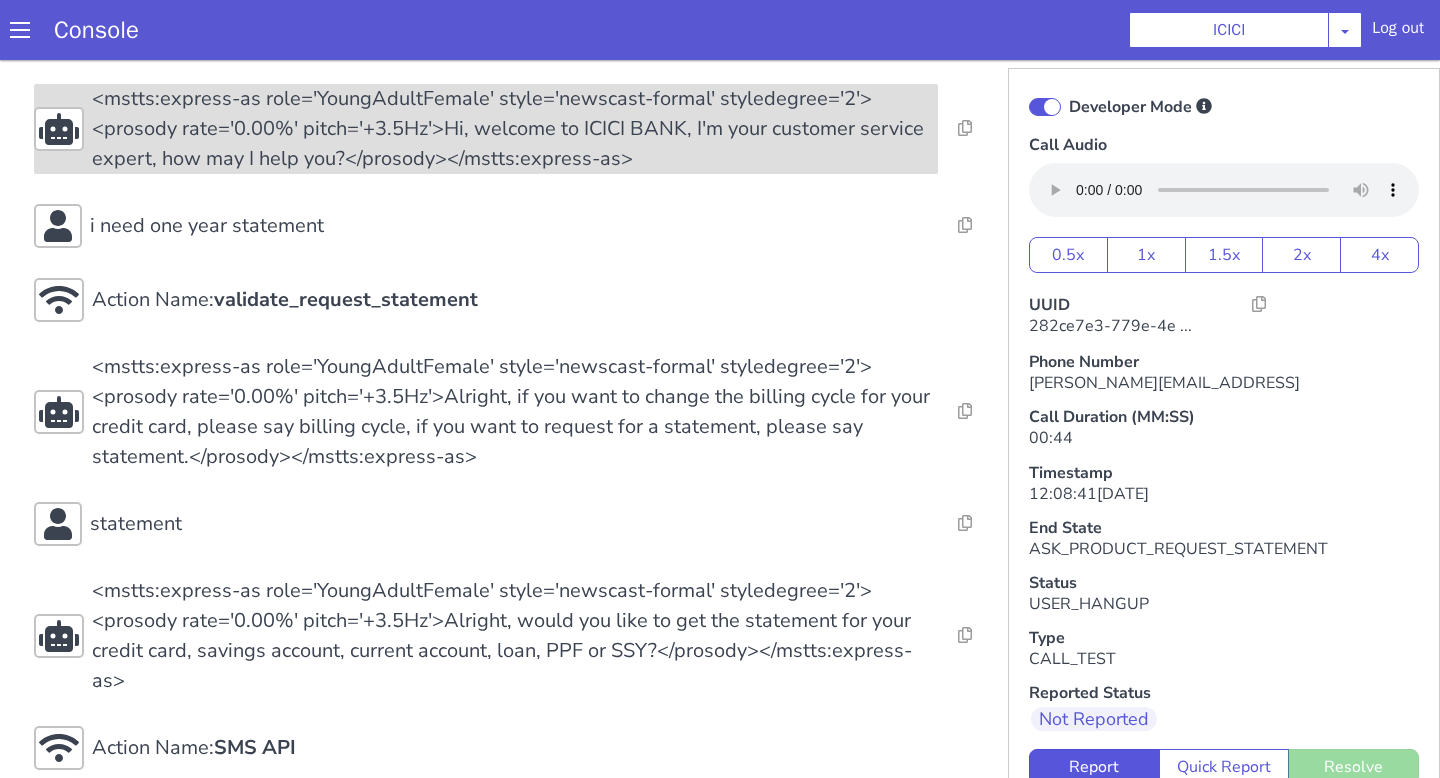 scroll, scrollTop: 6, scrollLeft: 0, axis: vertical 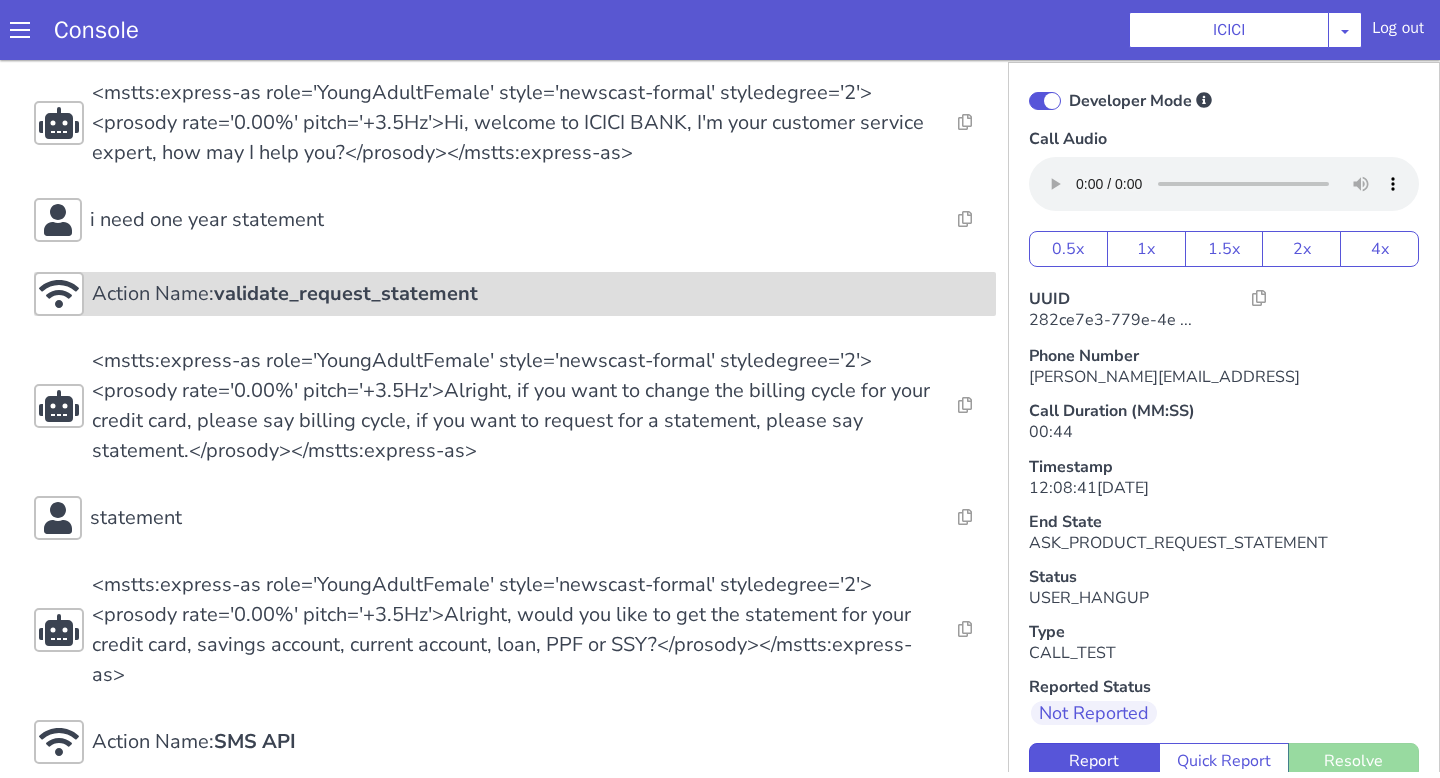 click on "Action Name:  validate_request_statement" at bounding box center (2050, 666) 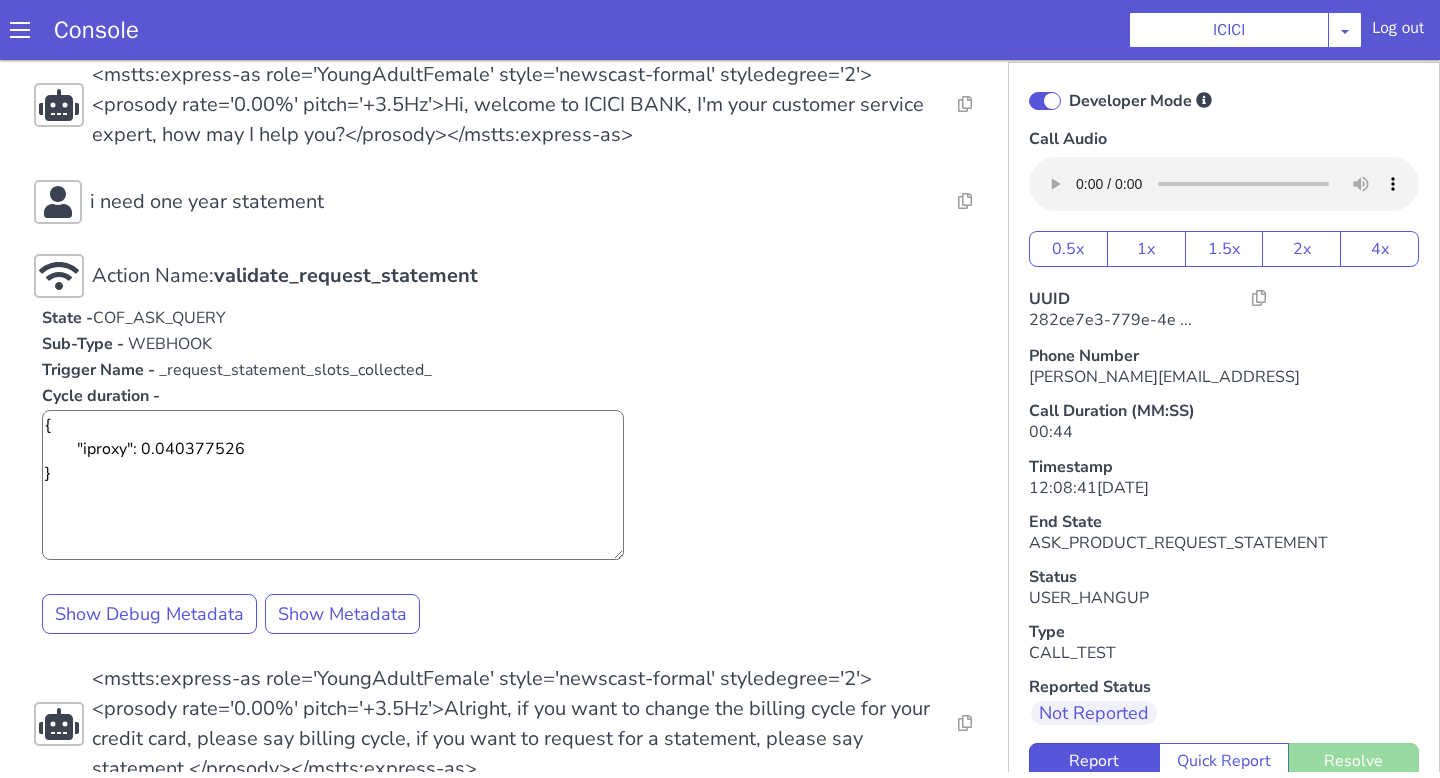 scroll, scrollTop: 588, scrollLeft: 0, axis: vertical 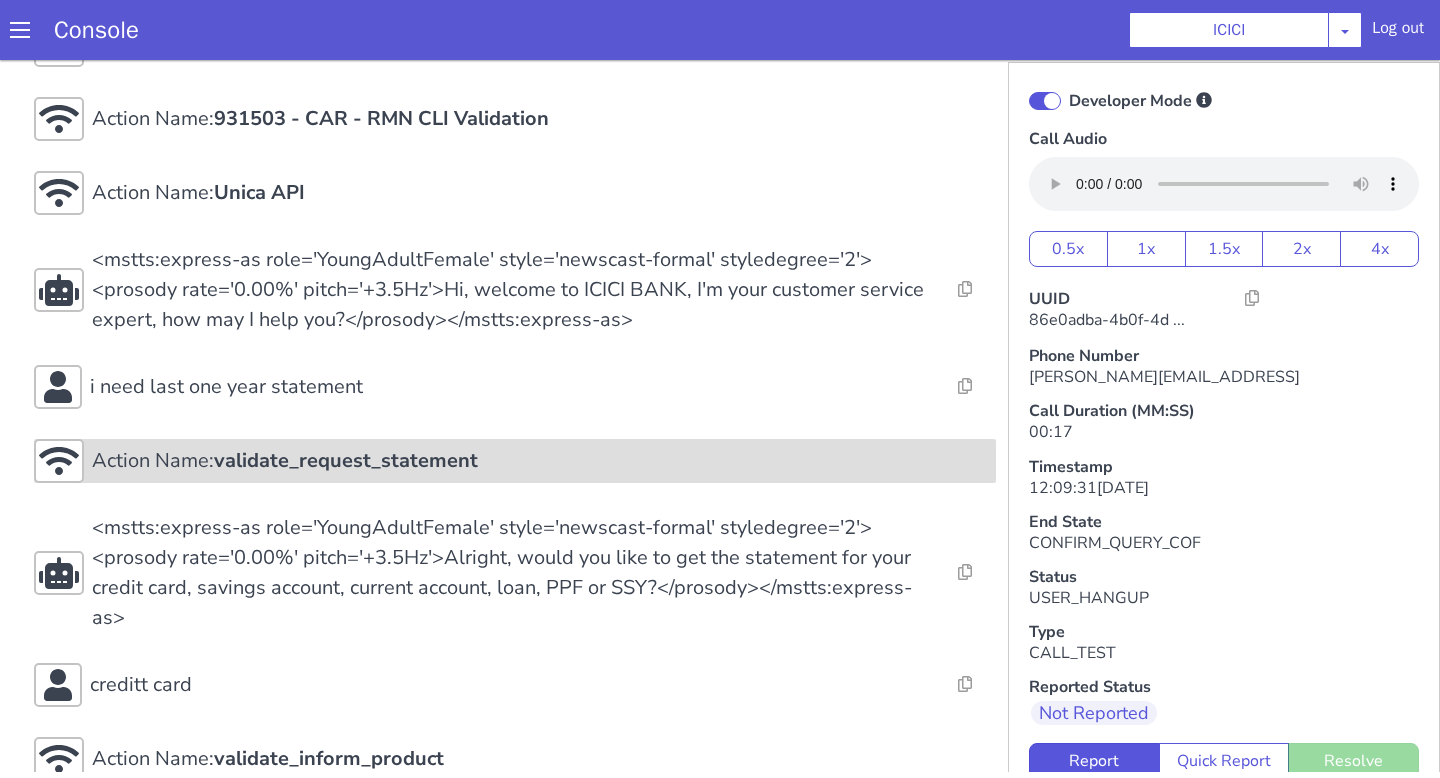 click on "Action Name:  validate_request_statement" at bounding box center [540, 461] 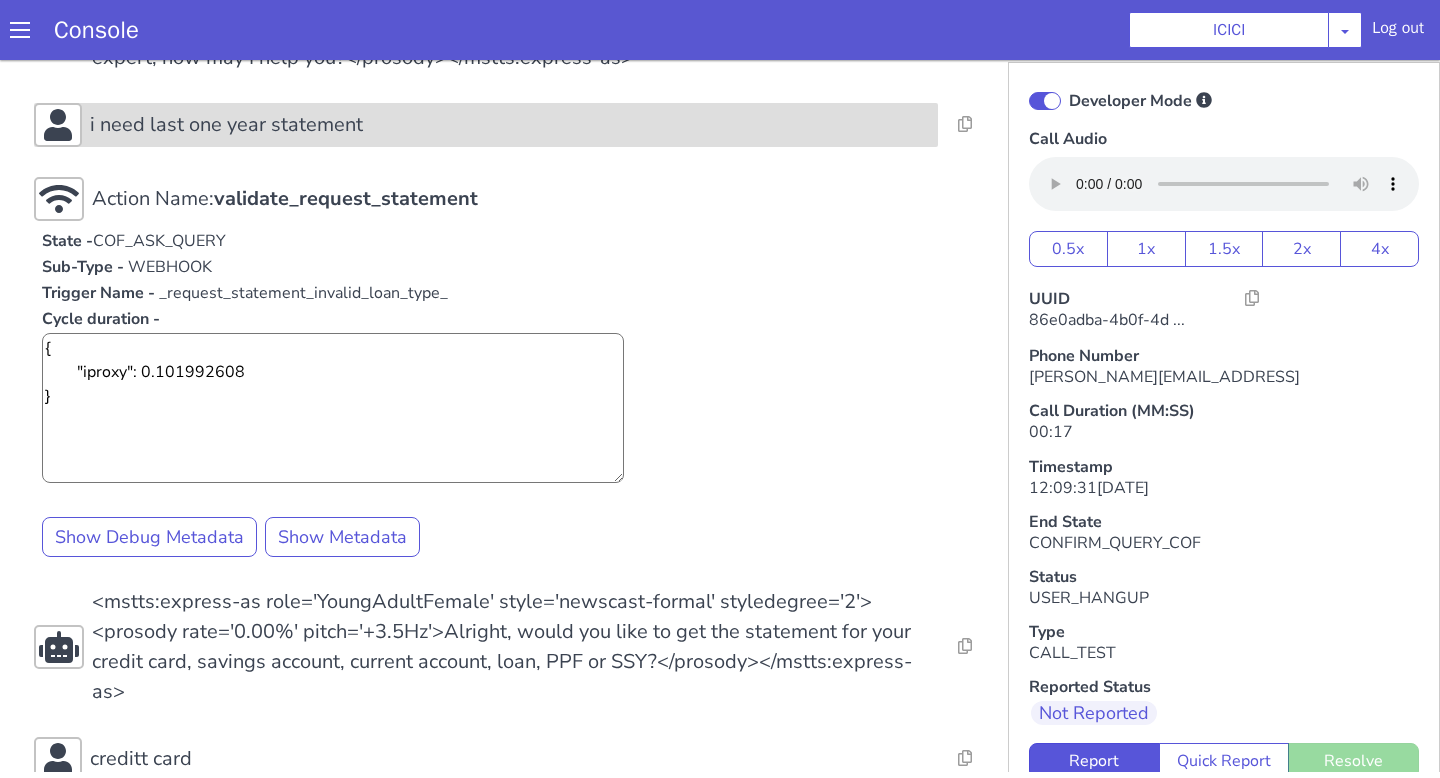 scroll, scrollTop: 632, scrollLeft: 0, axis: vertical 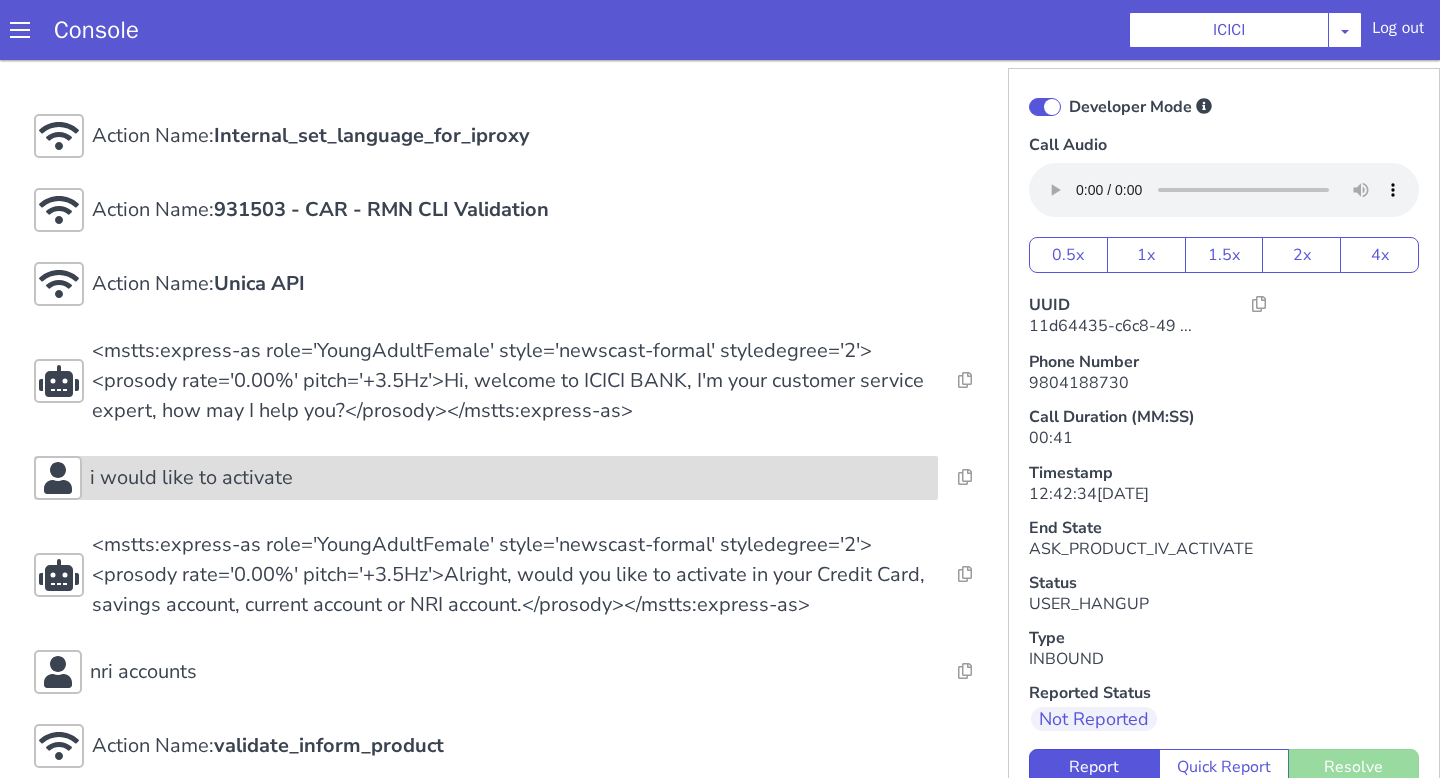 click on "i would like to activate" at bounding box center (191, 478) 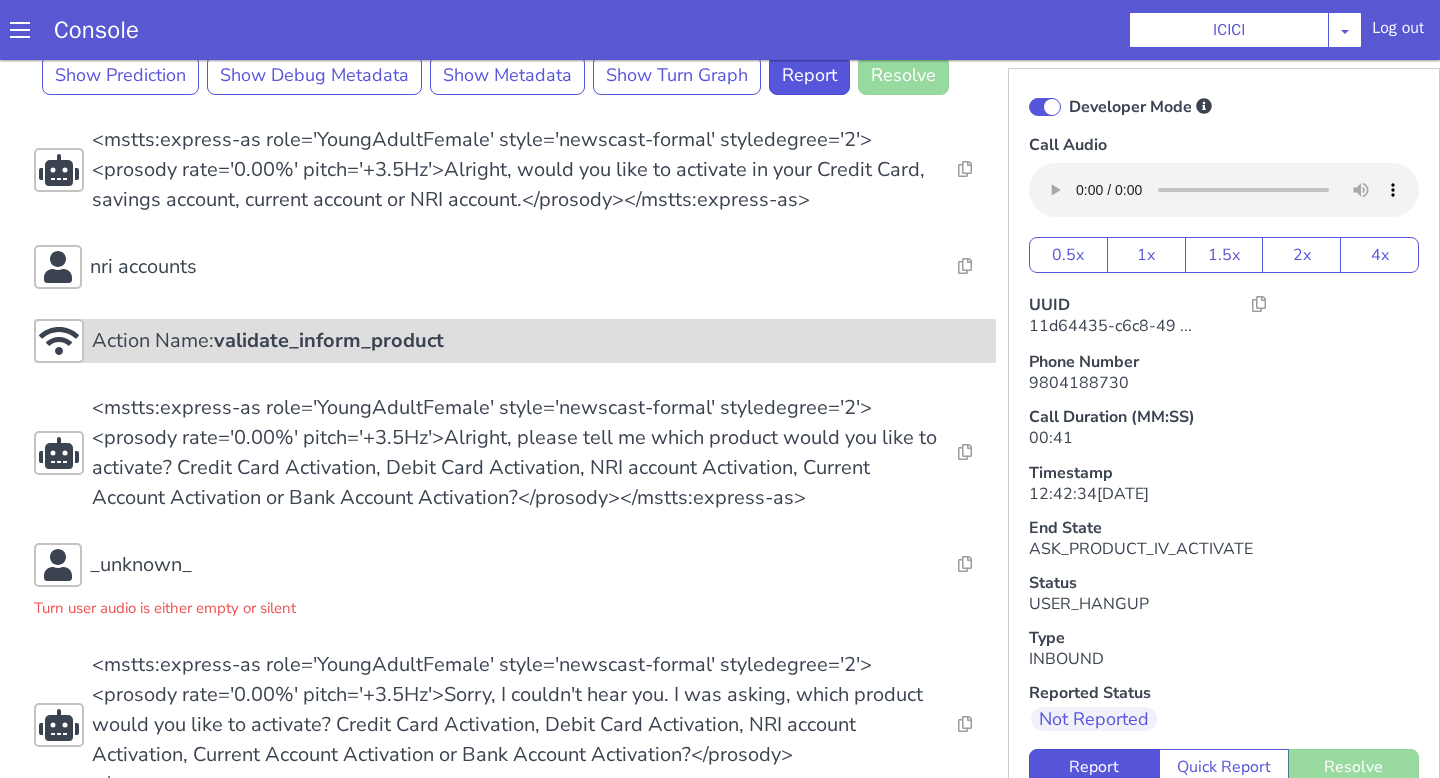 scroll, scrollTop: 977, scrollLeft: 0, axis: vertical 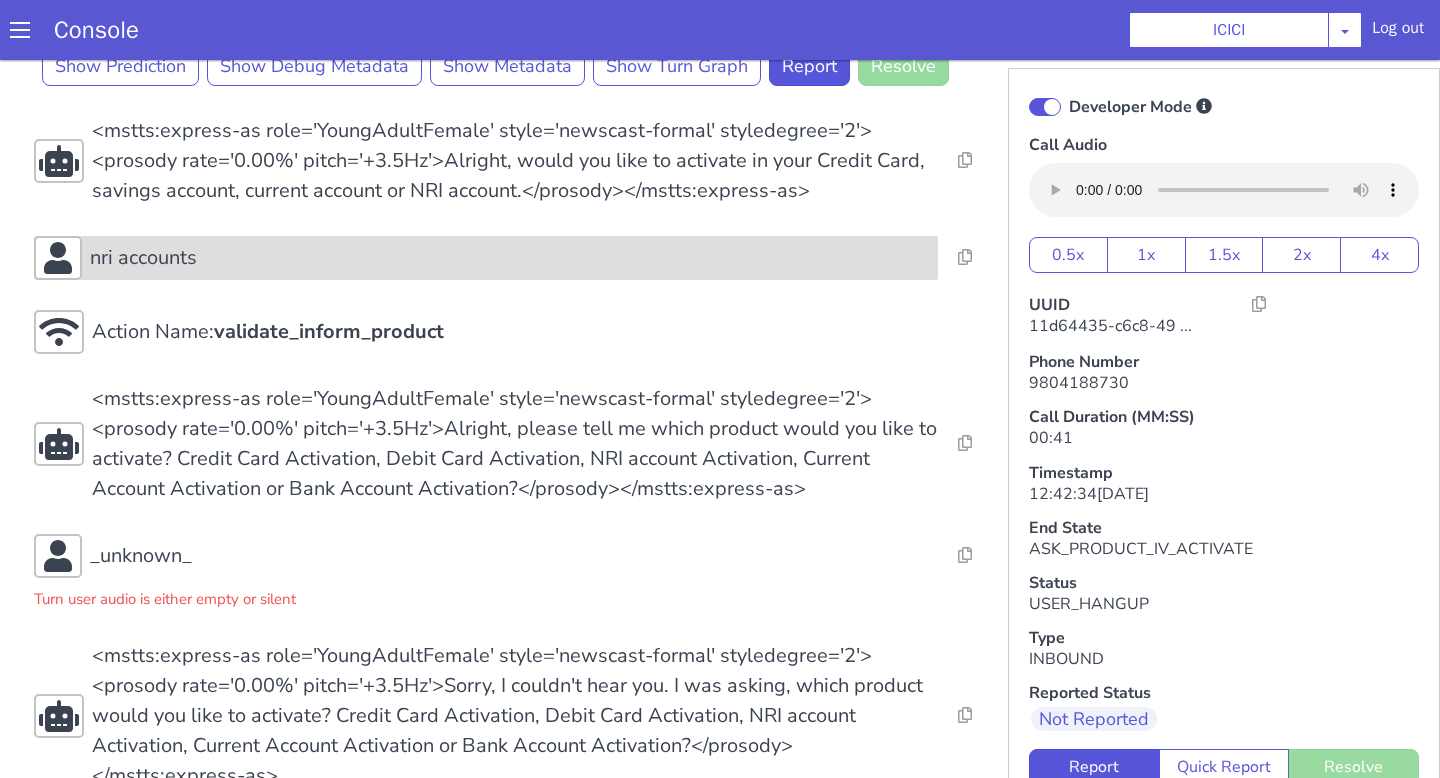 click on "nri accounts" at bounding box center [486, 258] 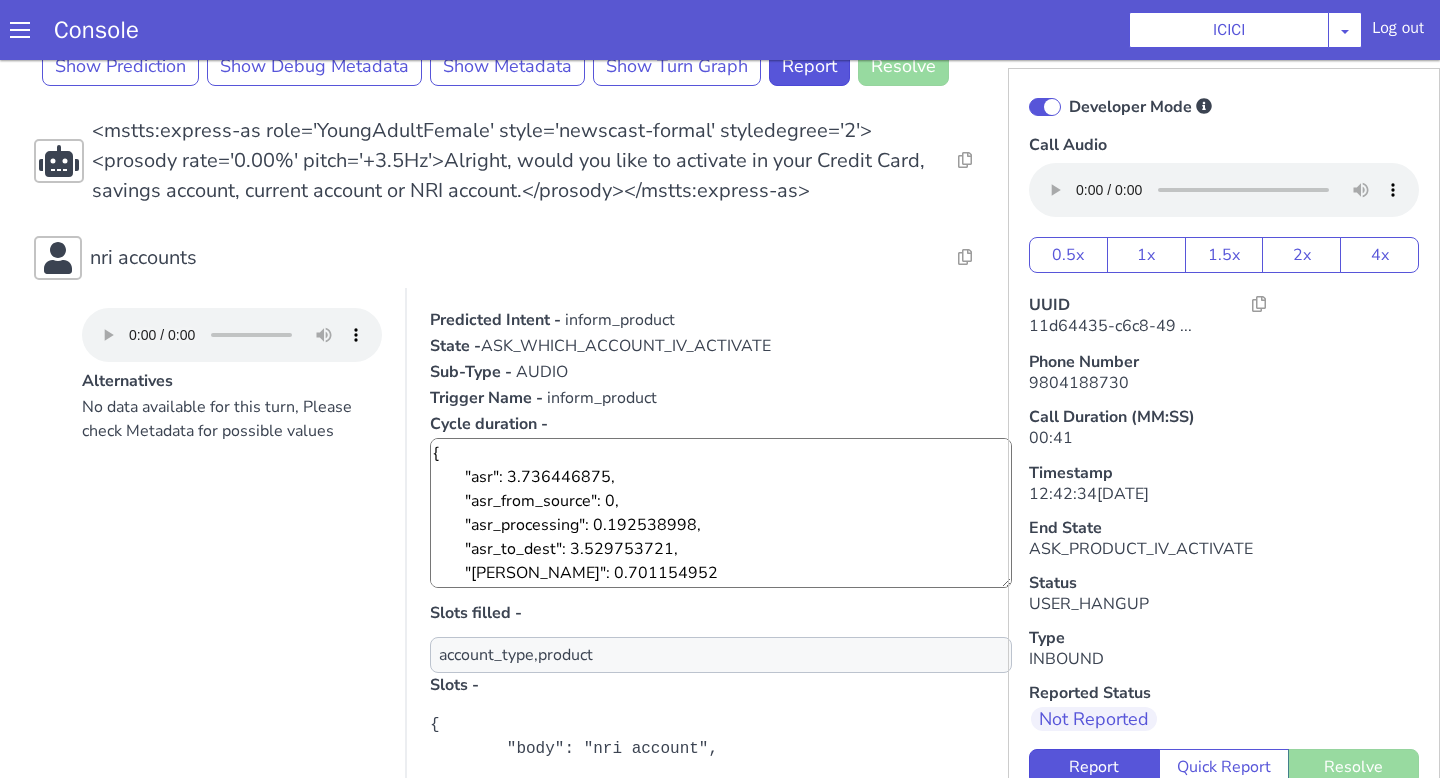 scroll, scrollTop: 24, scrollLeft: 0, axis: vertical 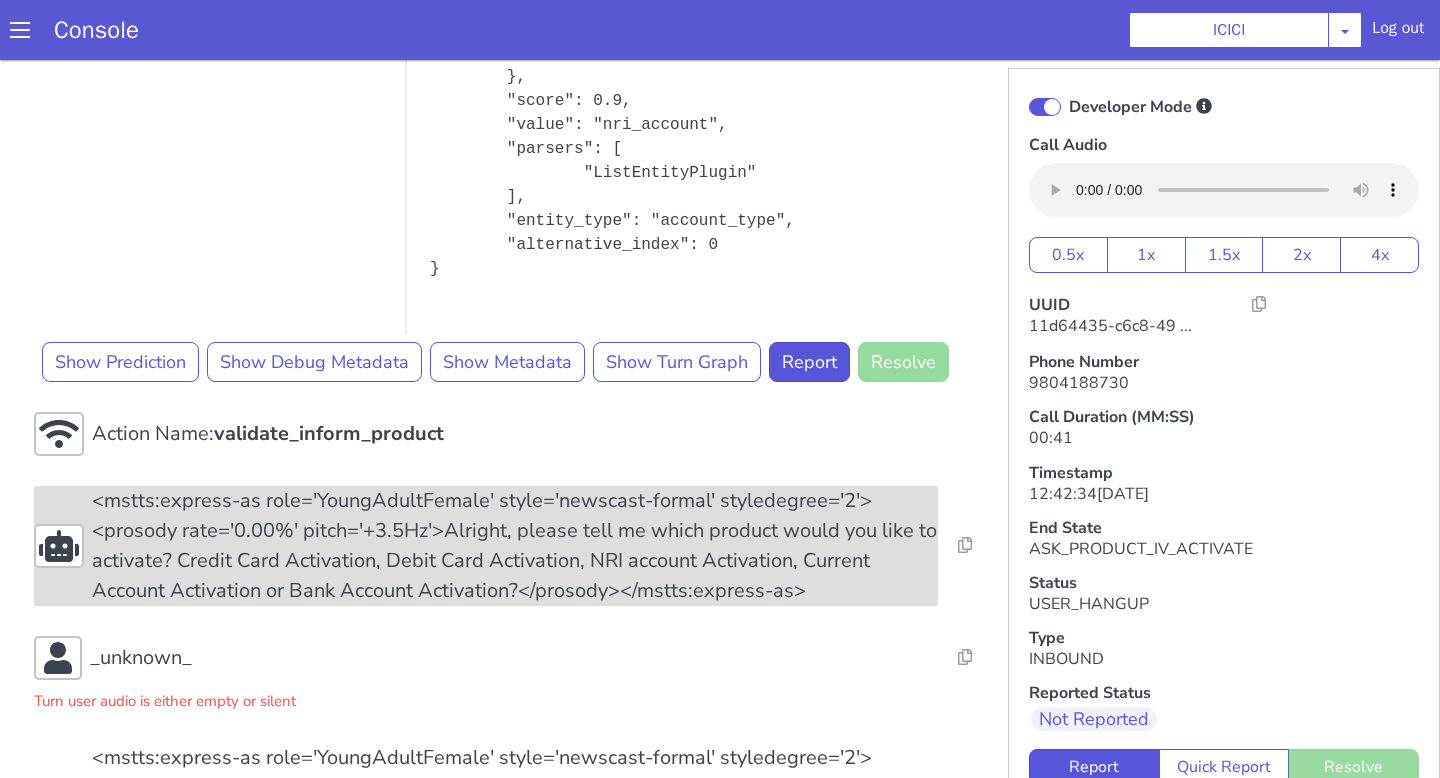 click on "<mstts:express-as role='YoungAdultFemale' style='newscast-formal' styledegree='2'><prosody rate='0.00%' pitch='+3.5Hz'>Alright, please tell me which product would you like to activate? Credit Card Activation, Debit Card Activation, NRI account Activation, Current Account Activation or Bank Account Activation?</prosody></mstts:express-as>" at bounding box center (515, 546) 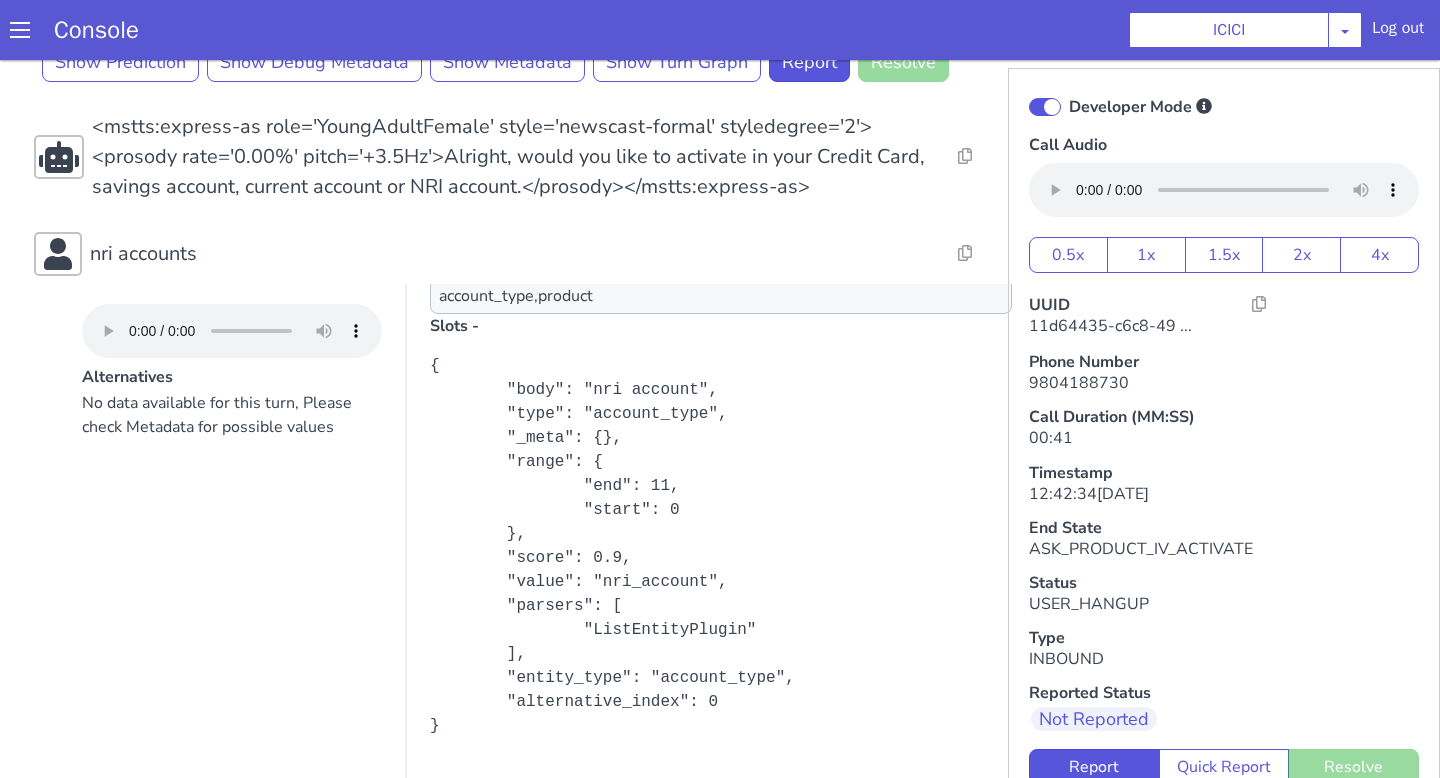 scroll, scrollTop: 975, scrollLeft: 0, axis: vertical 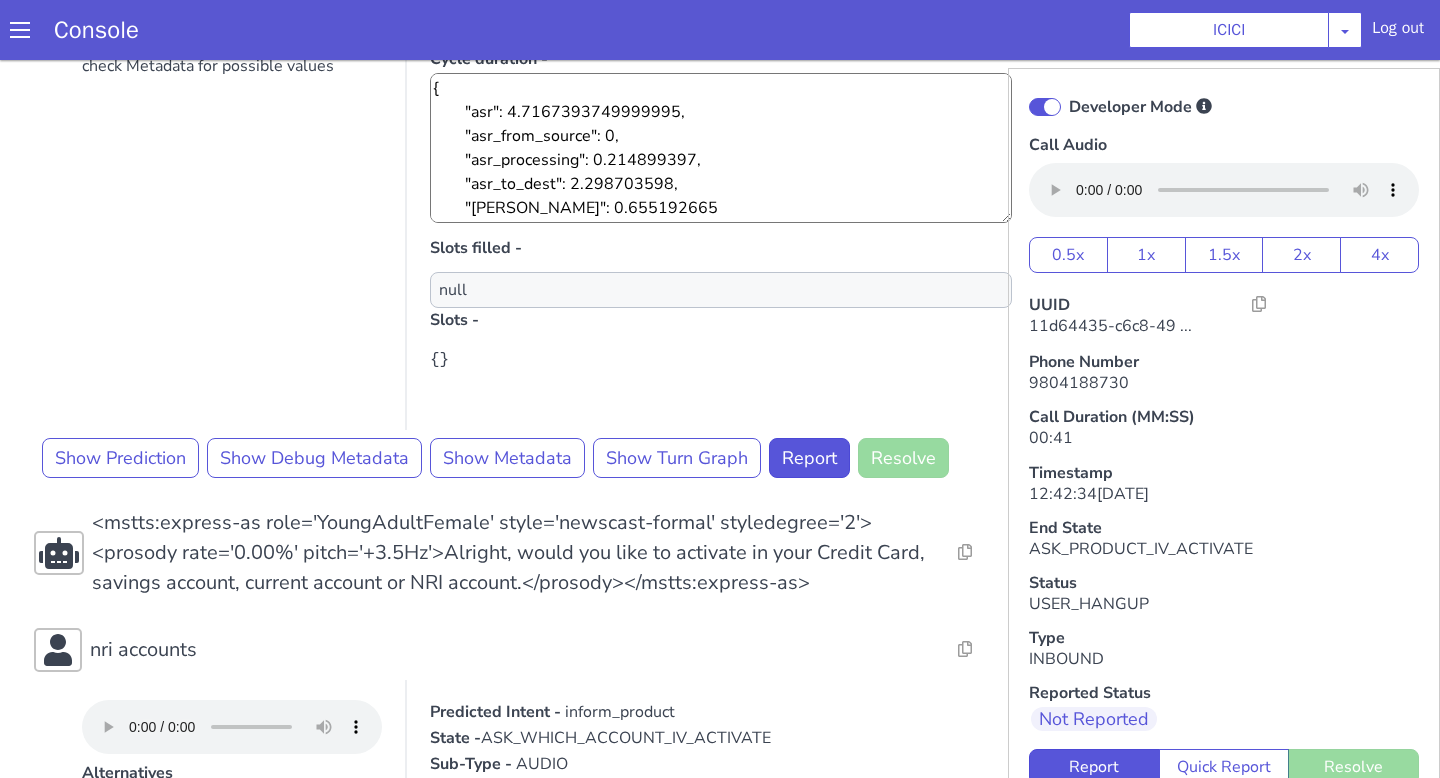 click on "<mstts:express-as role='YoungAdultFemale' style='newscast-formal' styledegree='2'><prosody rate='0.00%' pitch='+3.5Hz'>Alright, would you like to activate in your Credit Card, savings account, current account or NRI account.</prosody></mstts:express-as>" at bounding box center [515, 553] 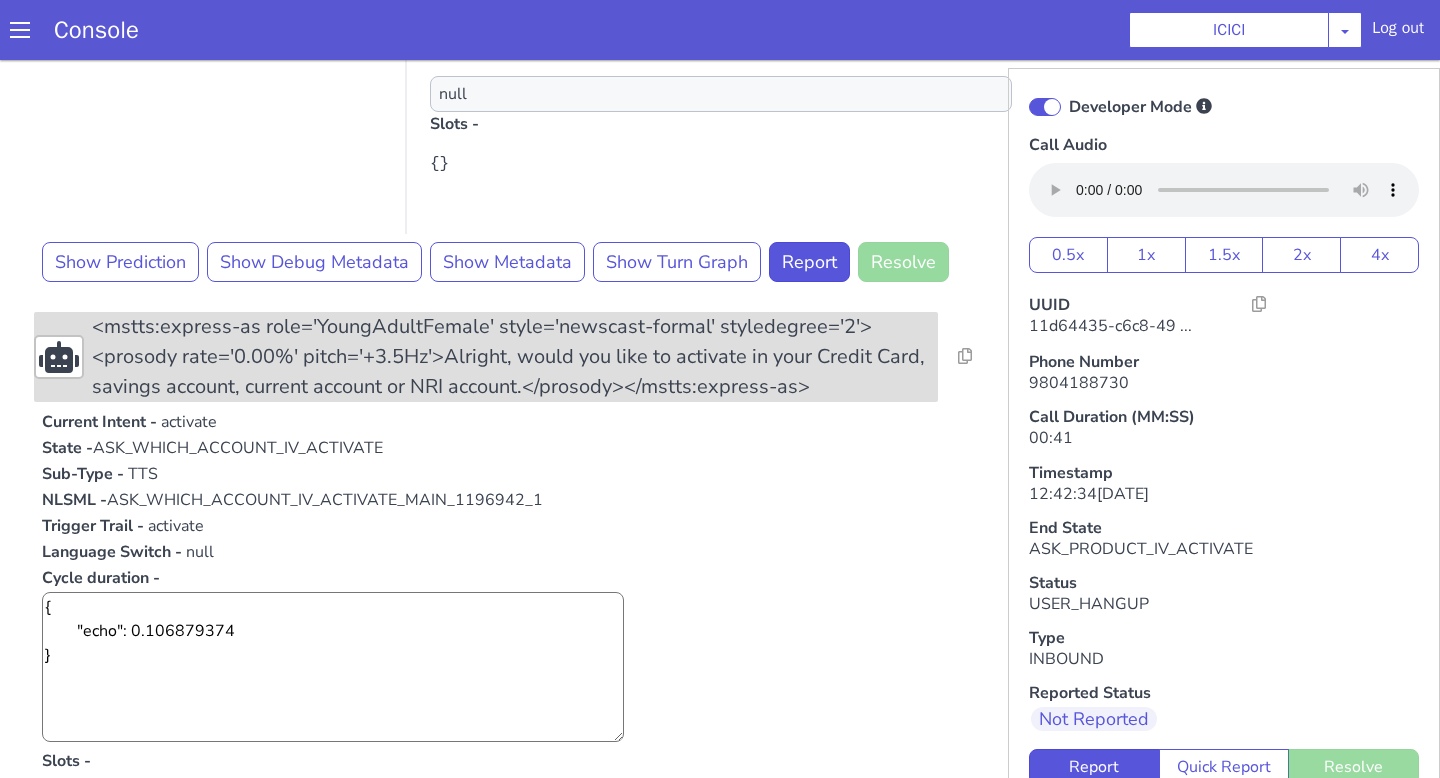 scroll, scrollTop: 860, scrollLeft: 0, axis: vertical 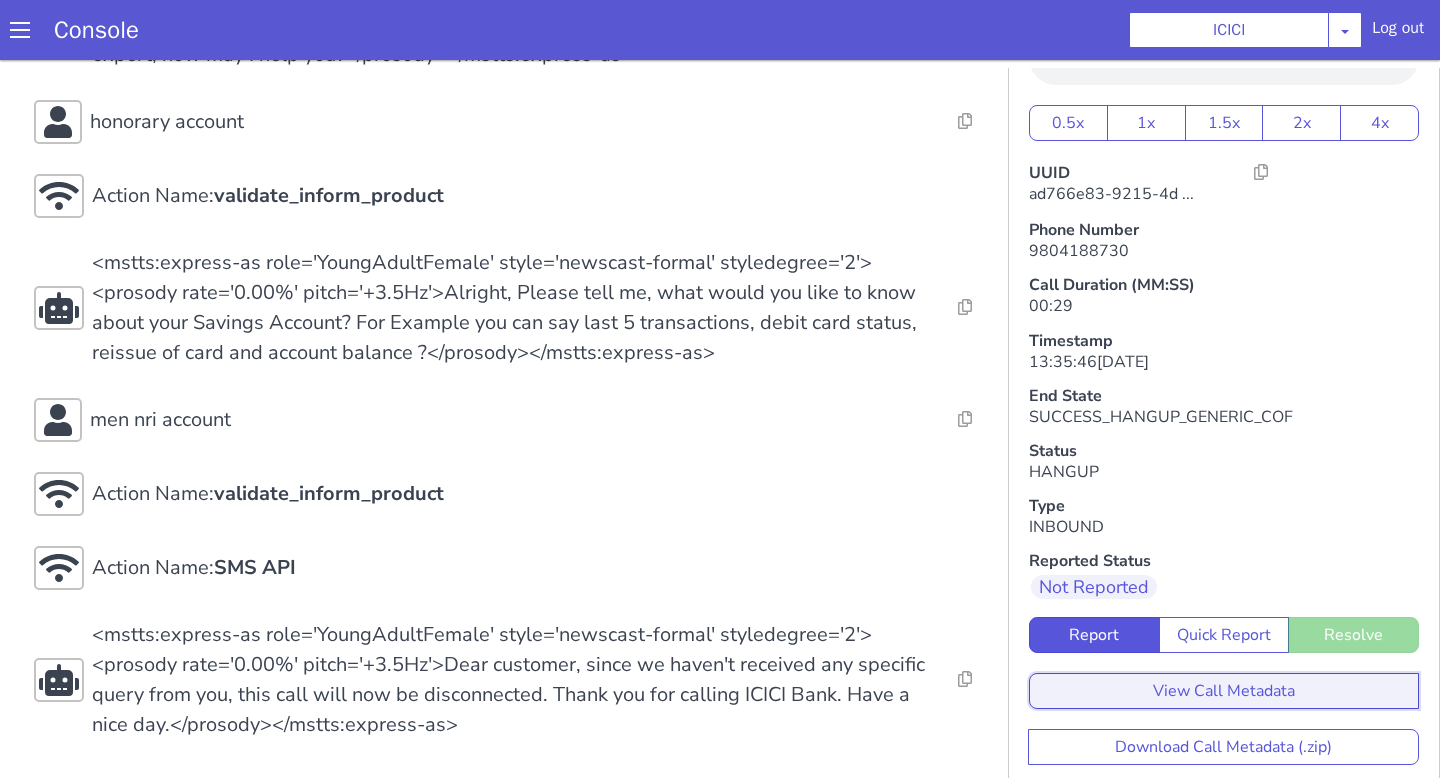 click on "View Call Metadata" at bounding box center [1932, 229] 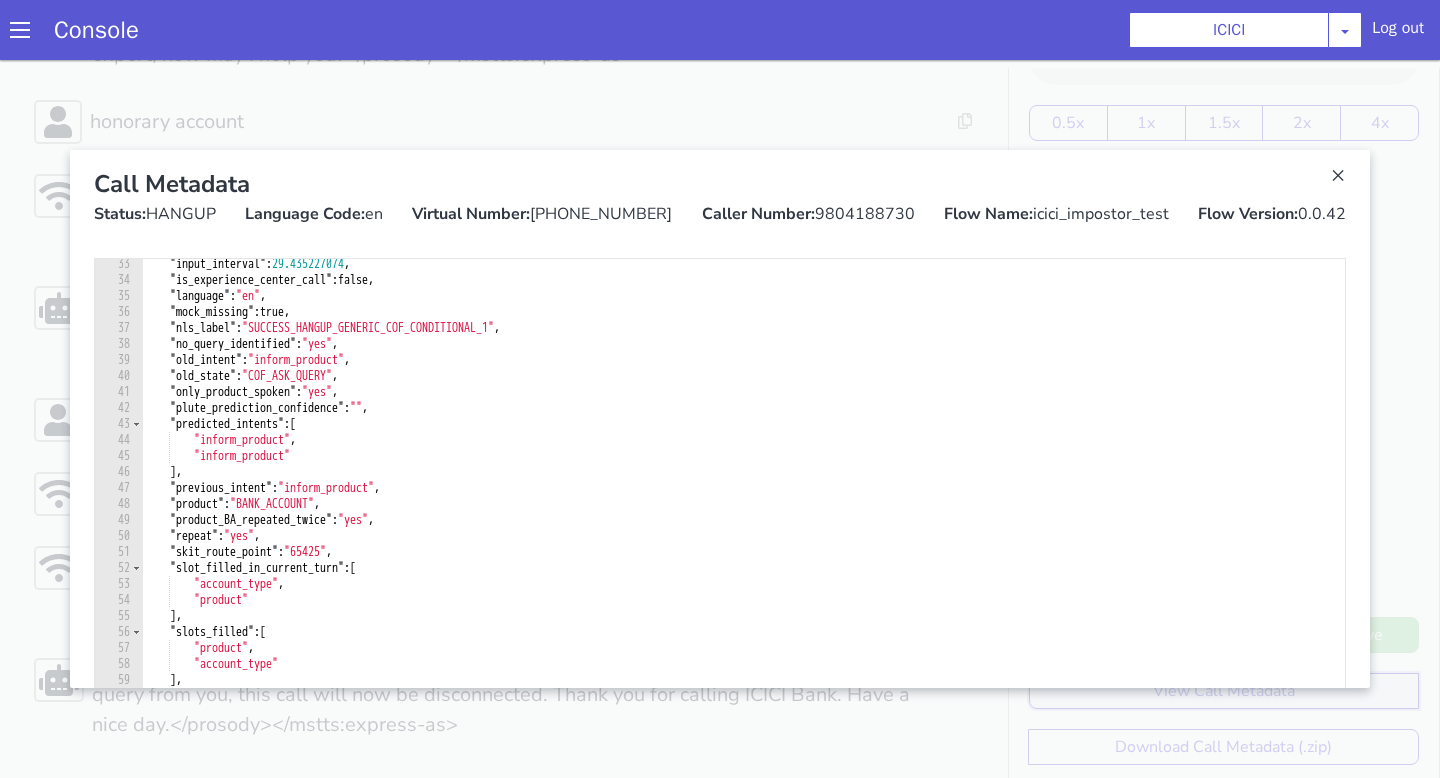 scroll, scrollTop: 0, scrollLeft: 0, axis: both 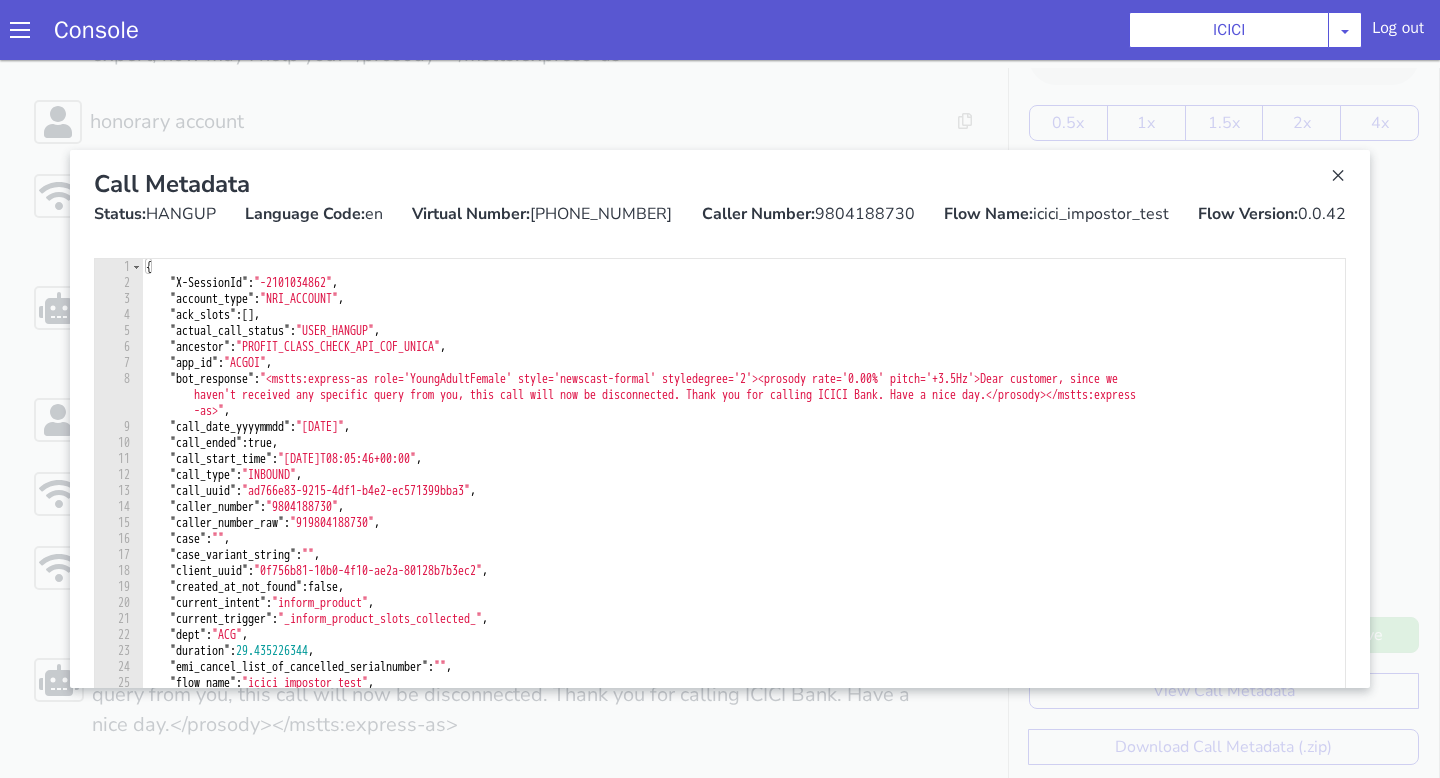 click on "Call Metadata" at bounding box center (2230, 556) 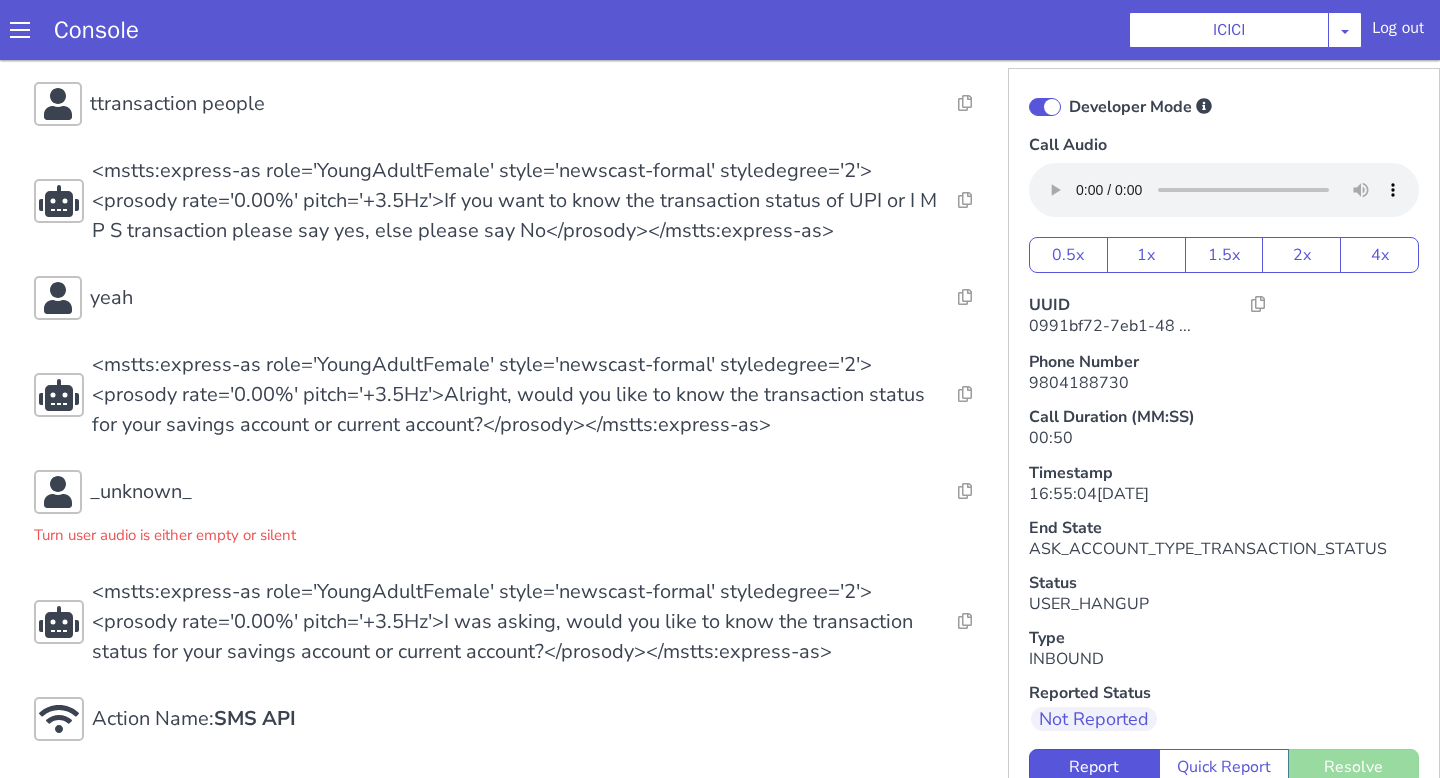 scroll, scrollTop: 6, scrollLeft: 0, axis: vertical 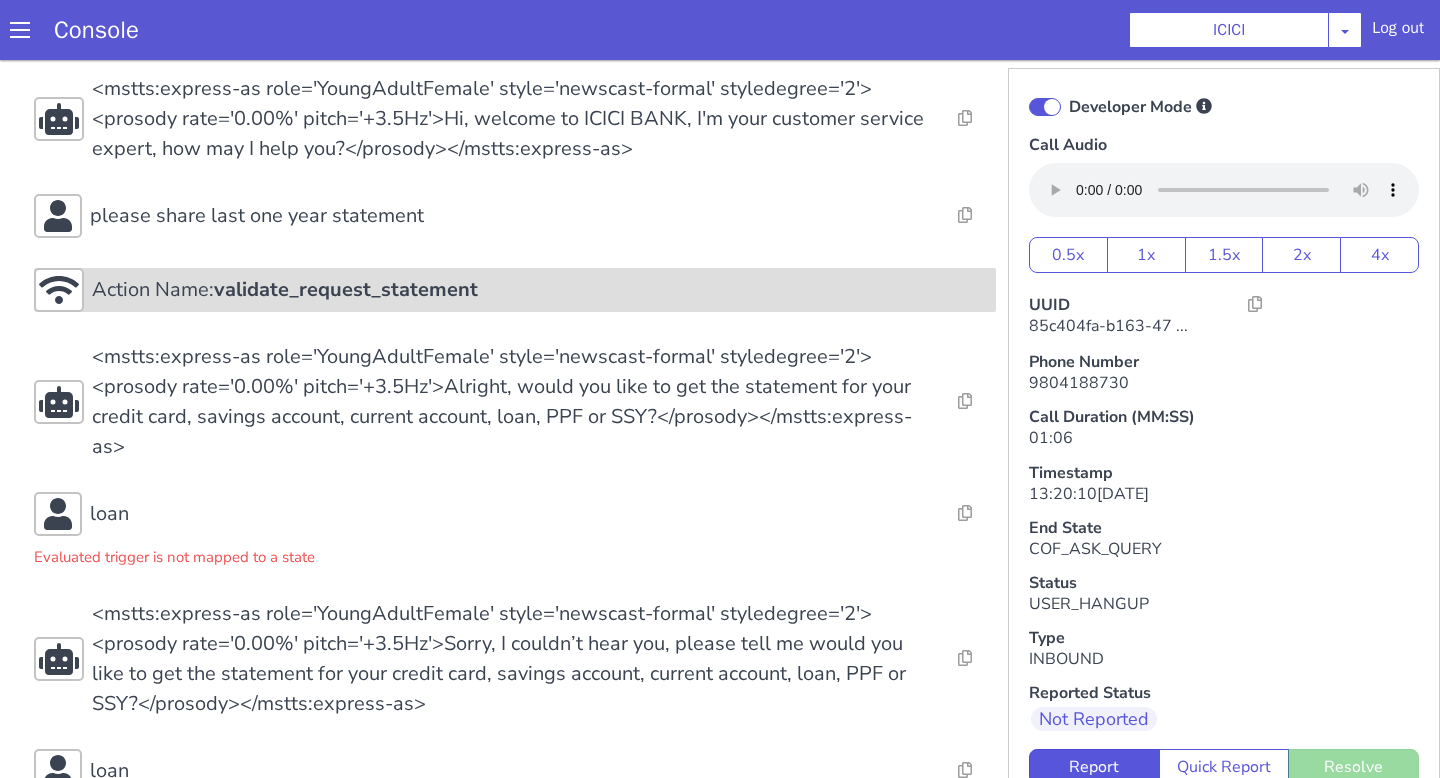 click on "Action Name:  validate_request_statement" at bounding box center (540, 290) 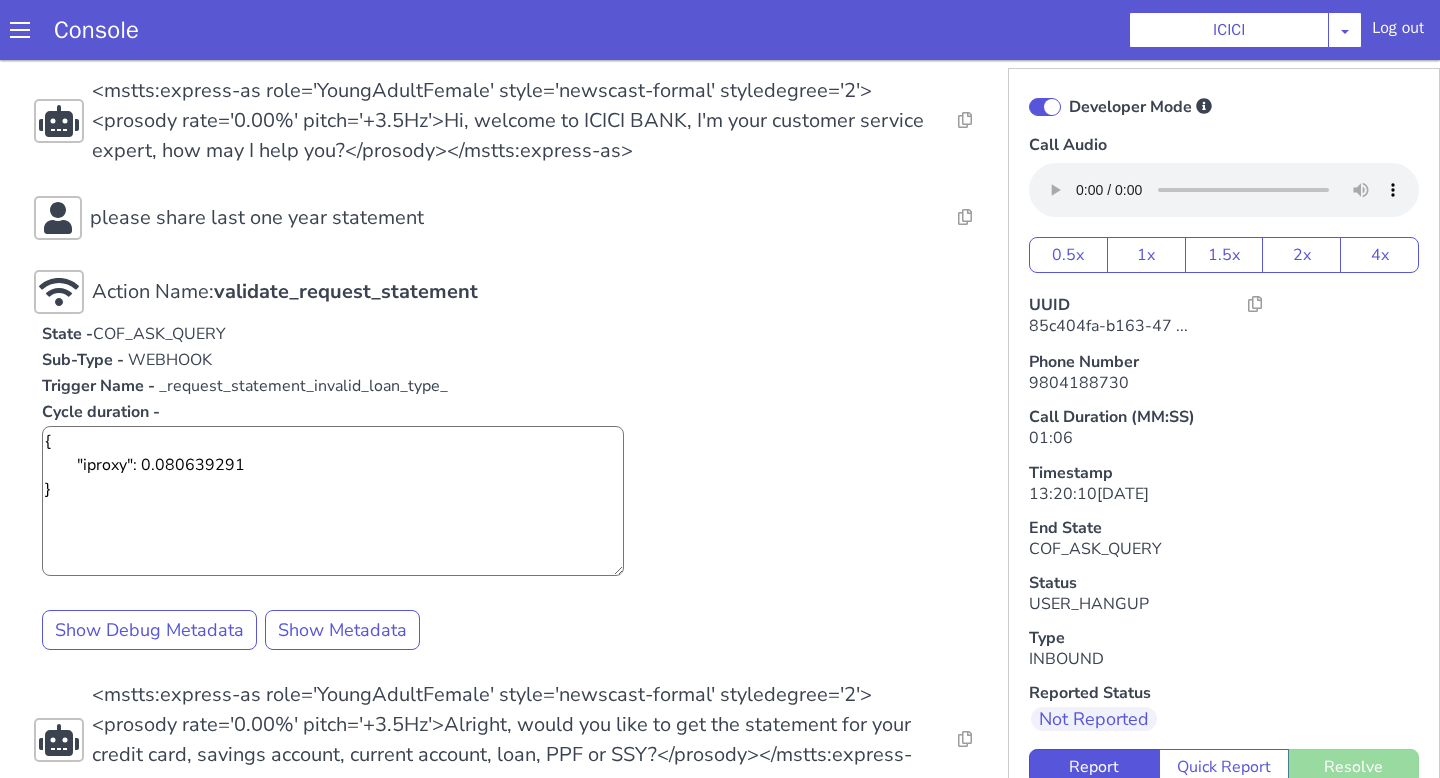 scroll, scrollTop: 0, scrollLeft: 0, axis: both 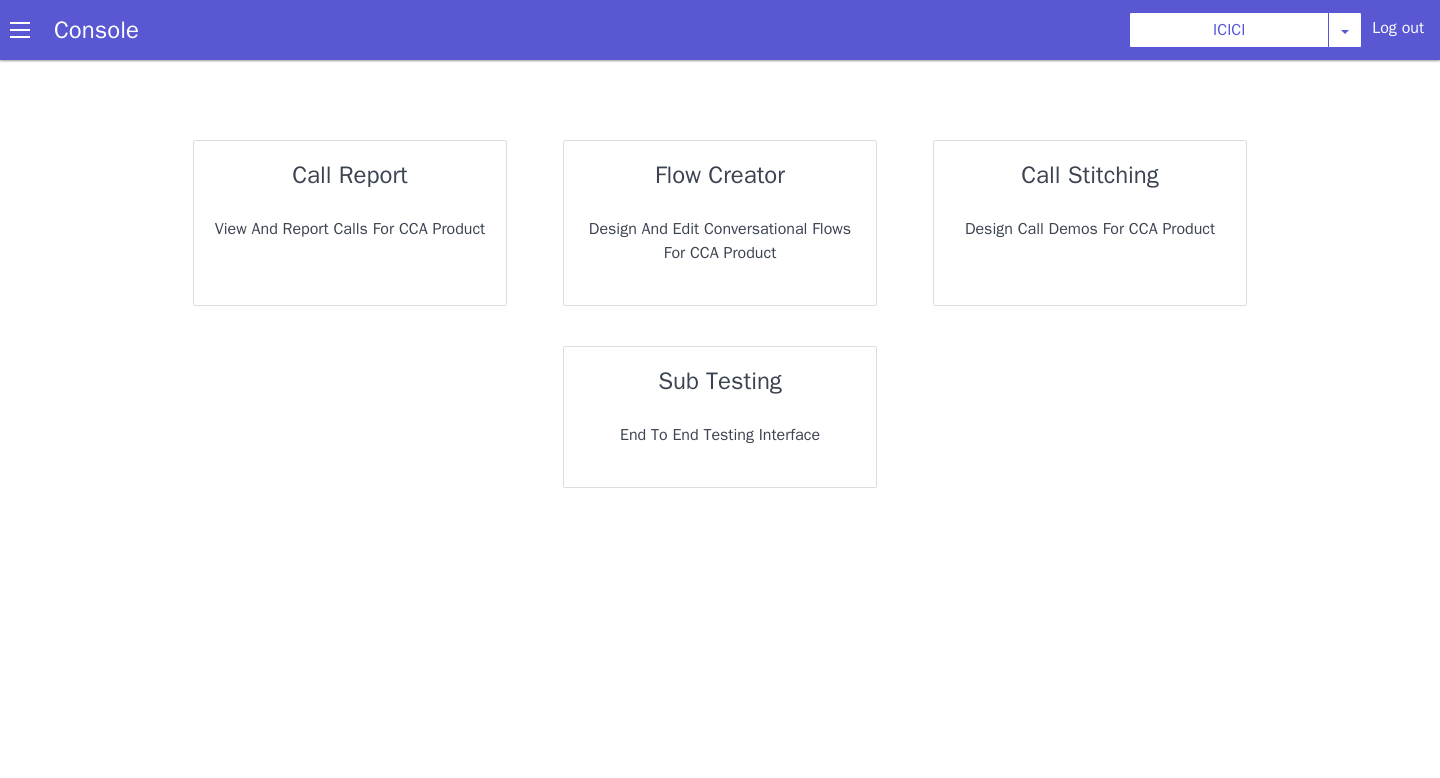 click on "sub testing" at bounding box center [720, 381] 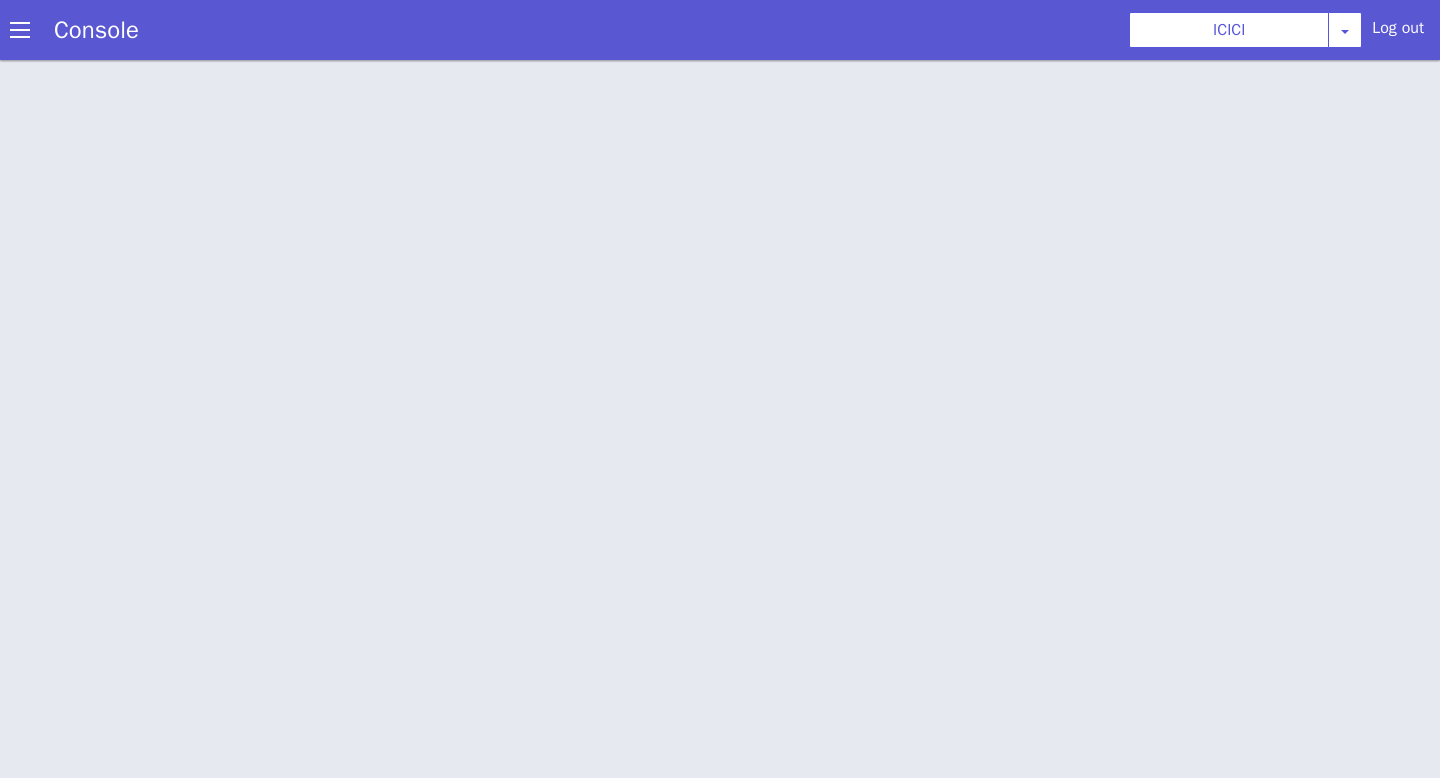 scroll, scrollTop: 6, scrollLeft: 0, axis: vertical 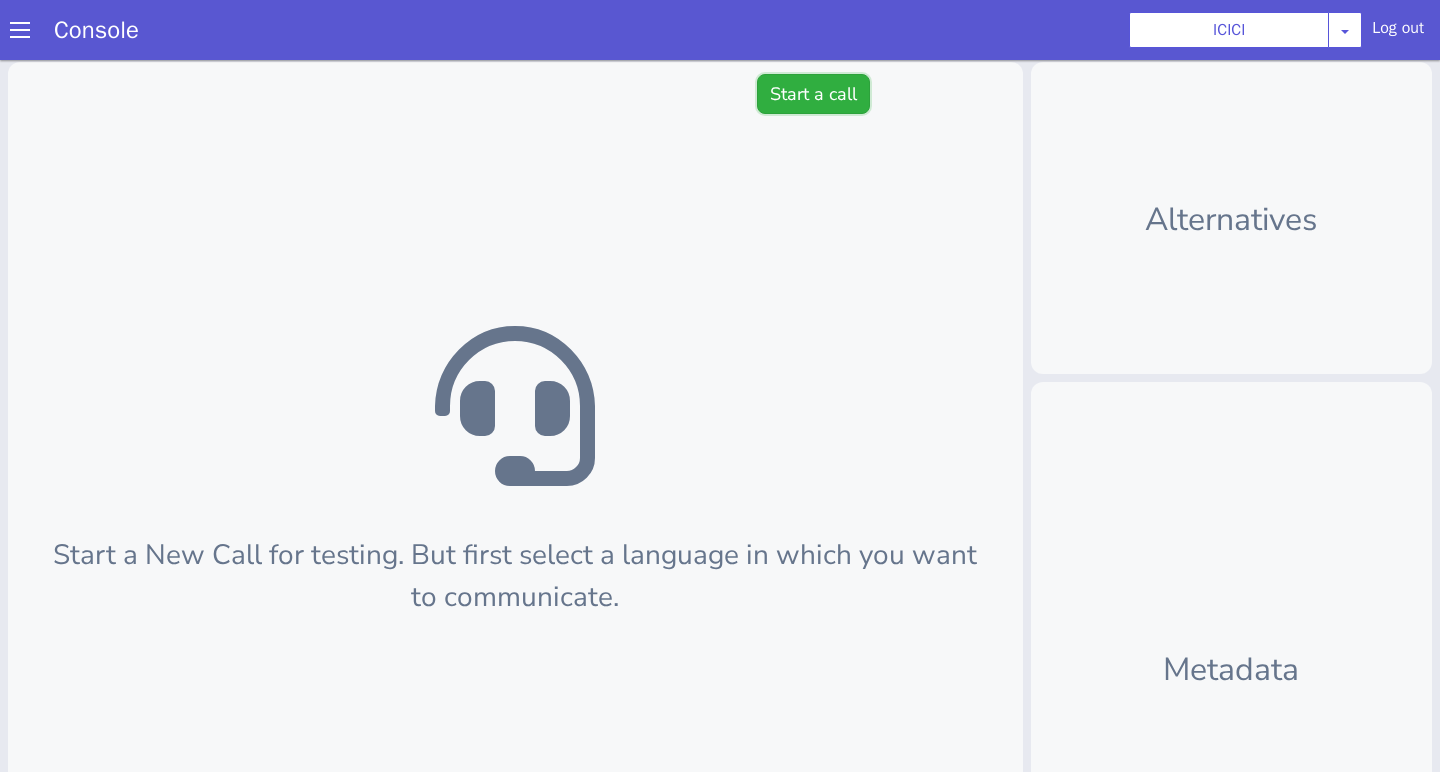 click on "Start a call" at bounding box center [1175, -283] 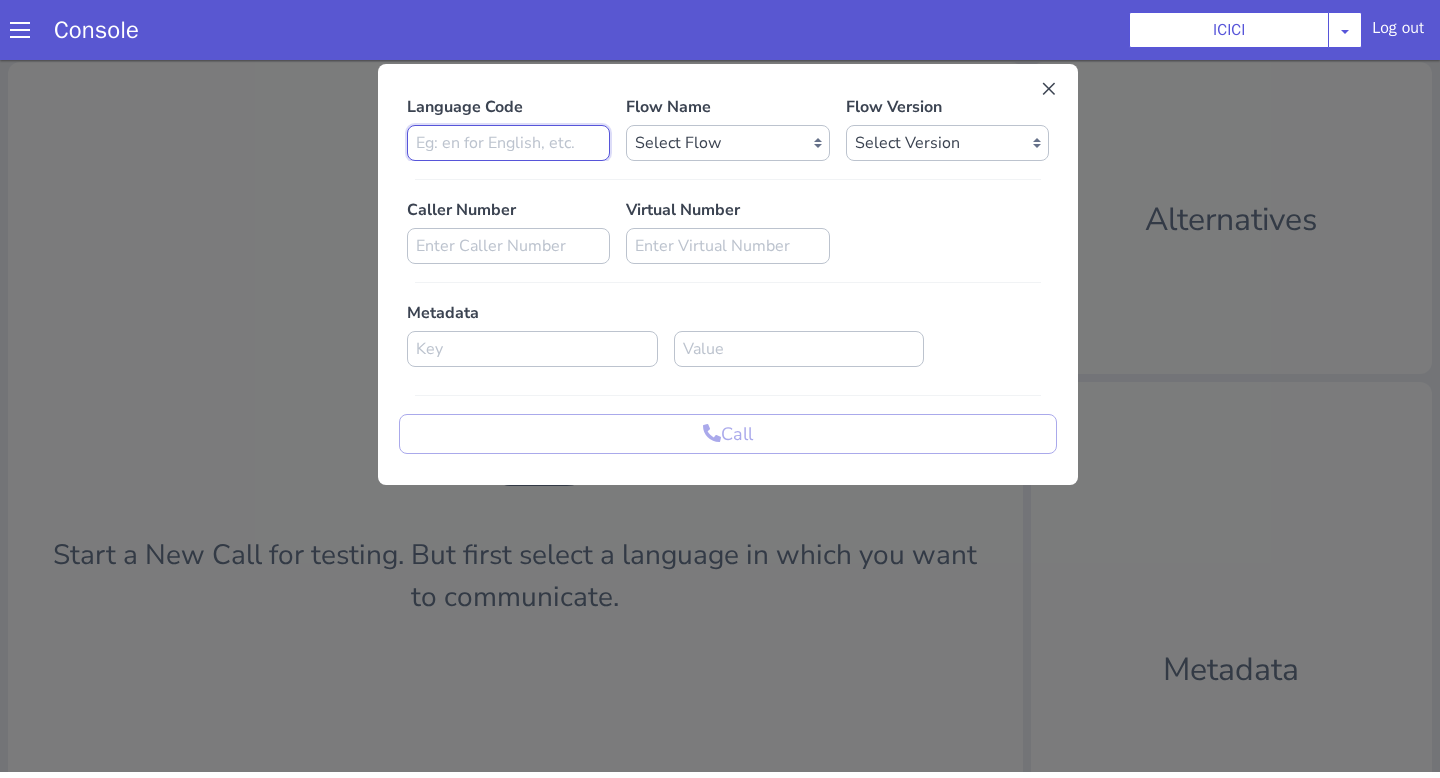 click at bounding box center (517, 123) 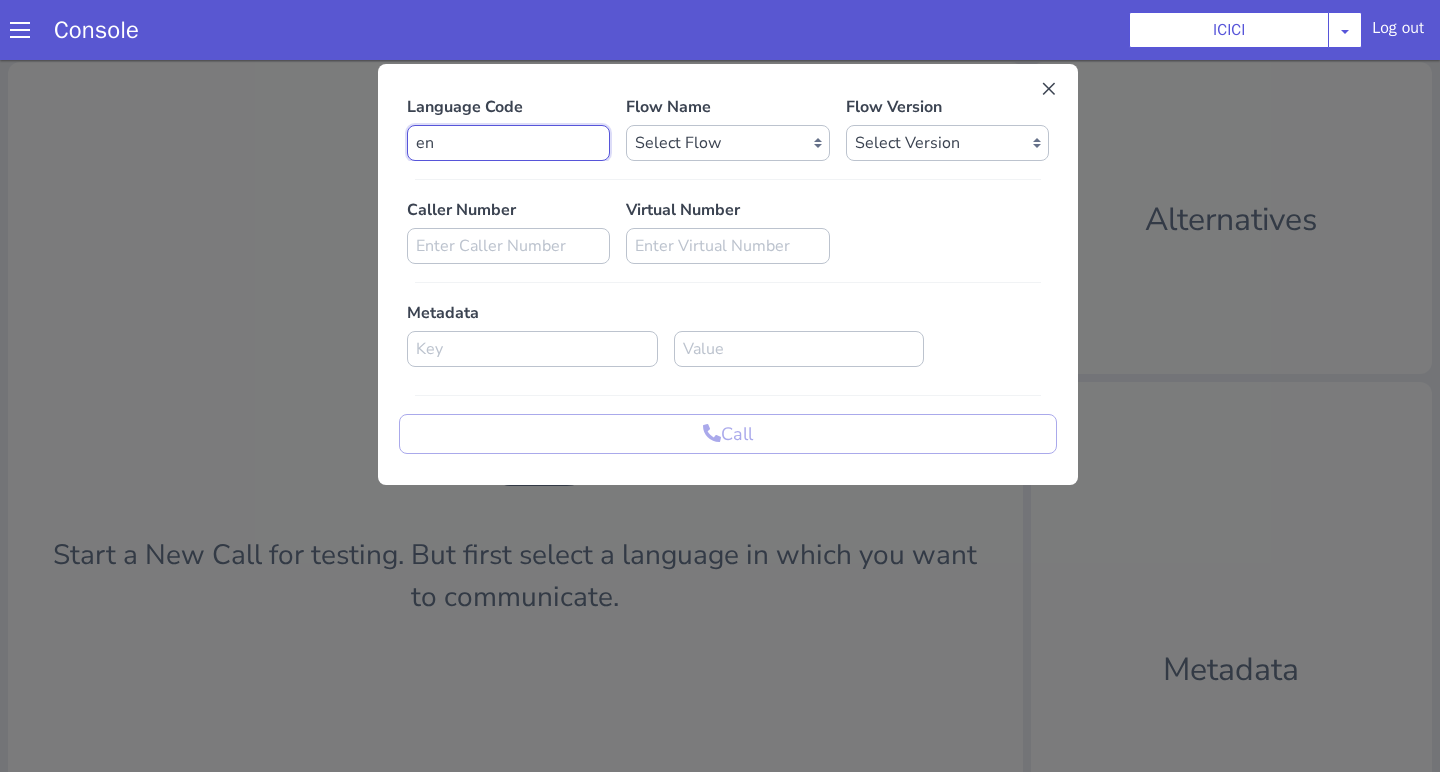 type on "en" 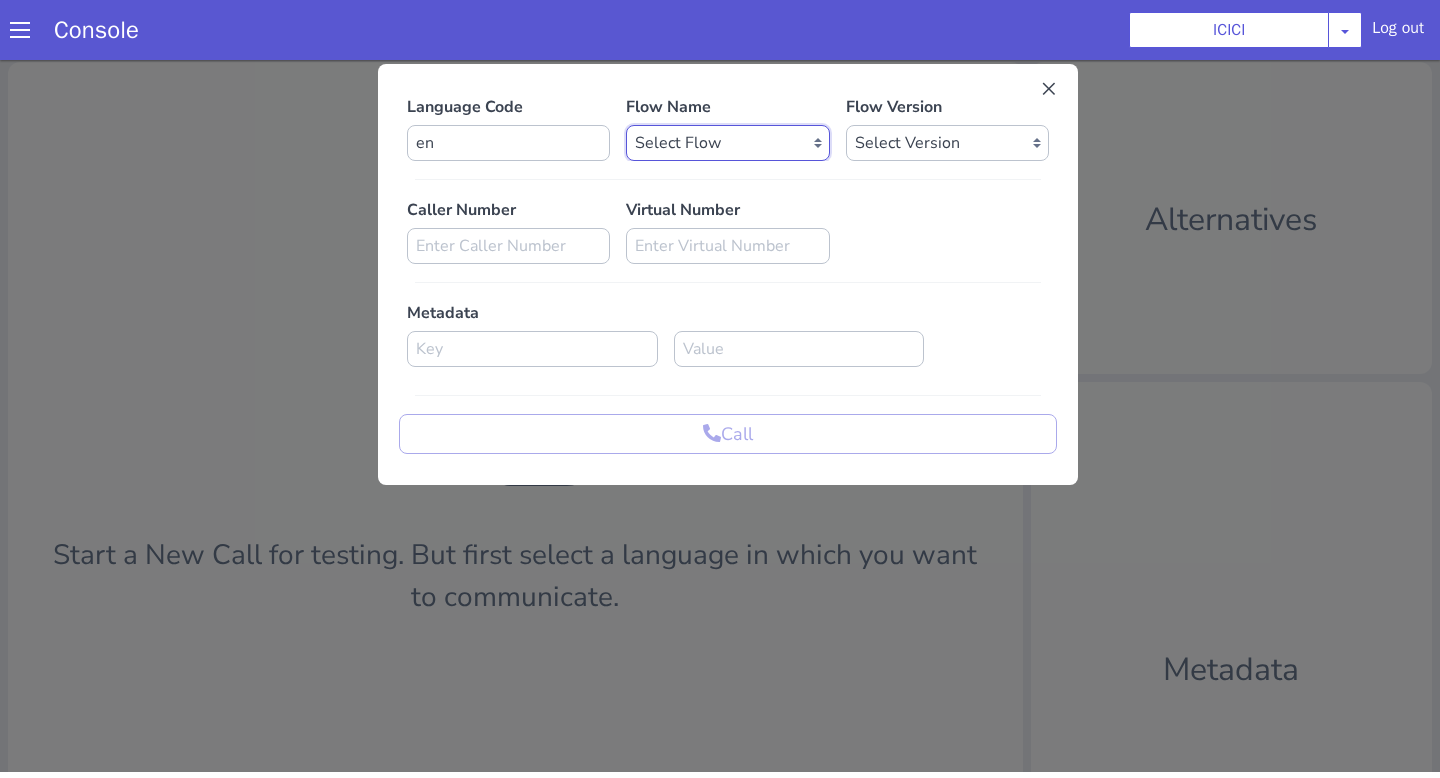 click on "Select Flow sachin_testing icici_test_import_1 icici_test icici_dummy infra_test ICICI_2 inter_digit_dtmf_wait_test icici ICICI_2.1 icici_incident_reporting Dummy_testcase icici_impostor_test icici_dtmf_patience_test DTMF_patience_test_bot icici_bot_2.0 (dropped) icici_cdbc_modification icici_migration phase_5 icici_lic_ipo icici_temp icici_outbound icici_poc_sip_trunking icici_prod_sync_temp icici_CC_limit_enhancement icici_farmer_bot icici_farmer_bot_hindi icici_hi icici_dialogy" at bounding box center [836, -32] 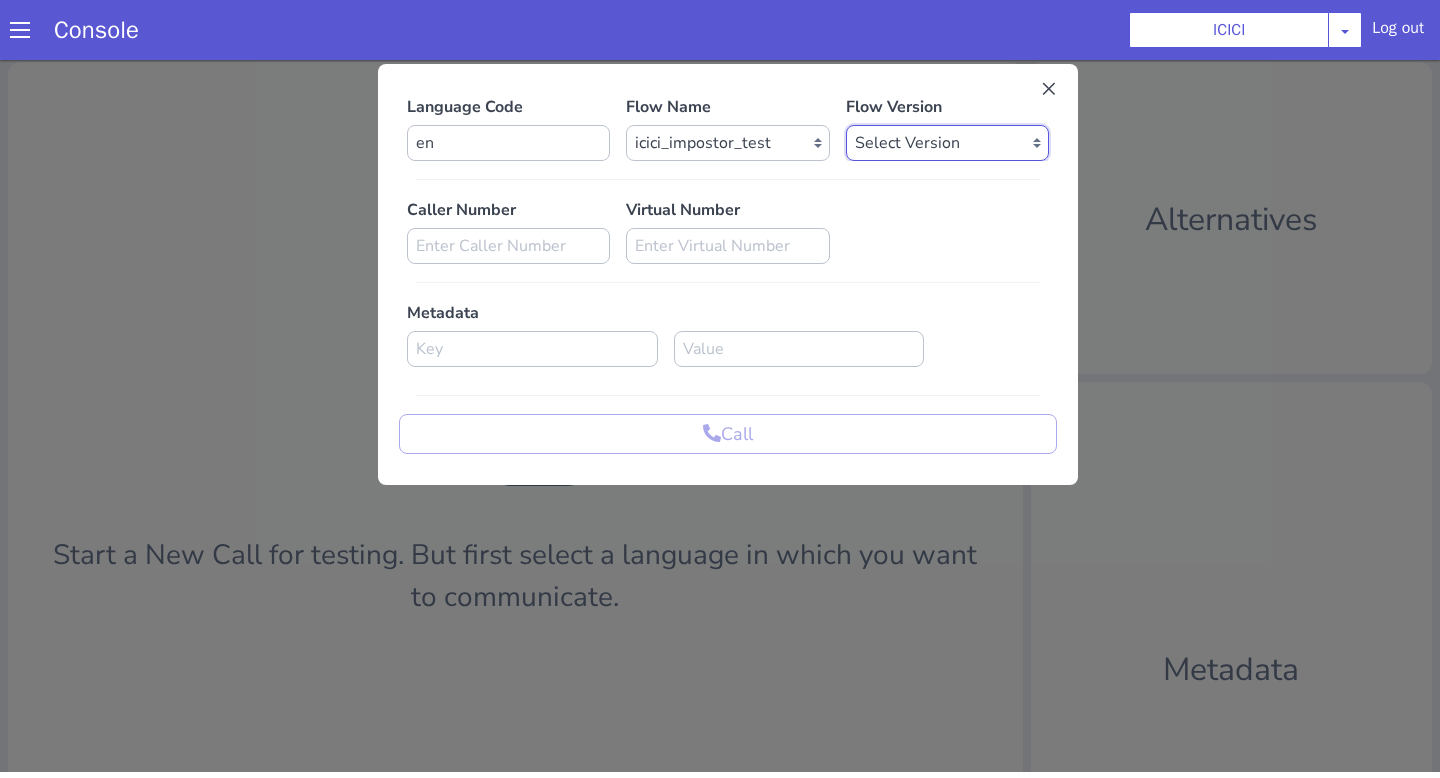 click on "Select Version 0.0.43 0.0.42 0.0.41 0.0.40 0.0.39 0.0.38 0.0.37 0.0.36 0.0.35 0.0.34 0.0.33 0.0.32 0.0.31 0.0.30 0.0.29 0.0.28 0.0.27 0.0.26 0.0.25 0.0.24 0.0.23 0.0.22 0.0.21 0.0.20 0.0.19 0.0.18 0.0.17 0.0.16 0.0.15 0.0.14 0.0.13 0.0.12 0.0.11 0.0.10 0.0.9 0.0.8 0.0.7 0.0.6 0.0.5 0.0.4 0.0.3 0.0.2 0.0.1" at bounding box center (1468, -294) 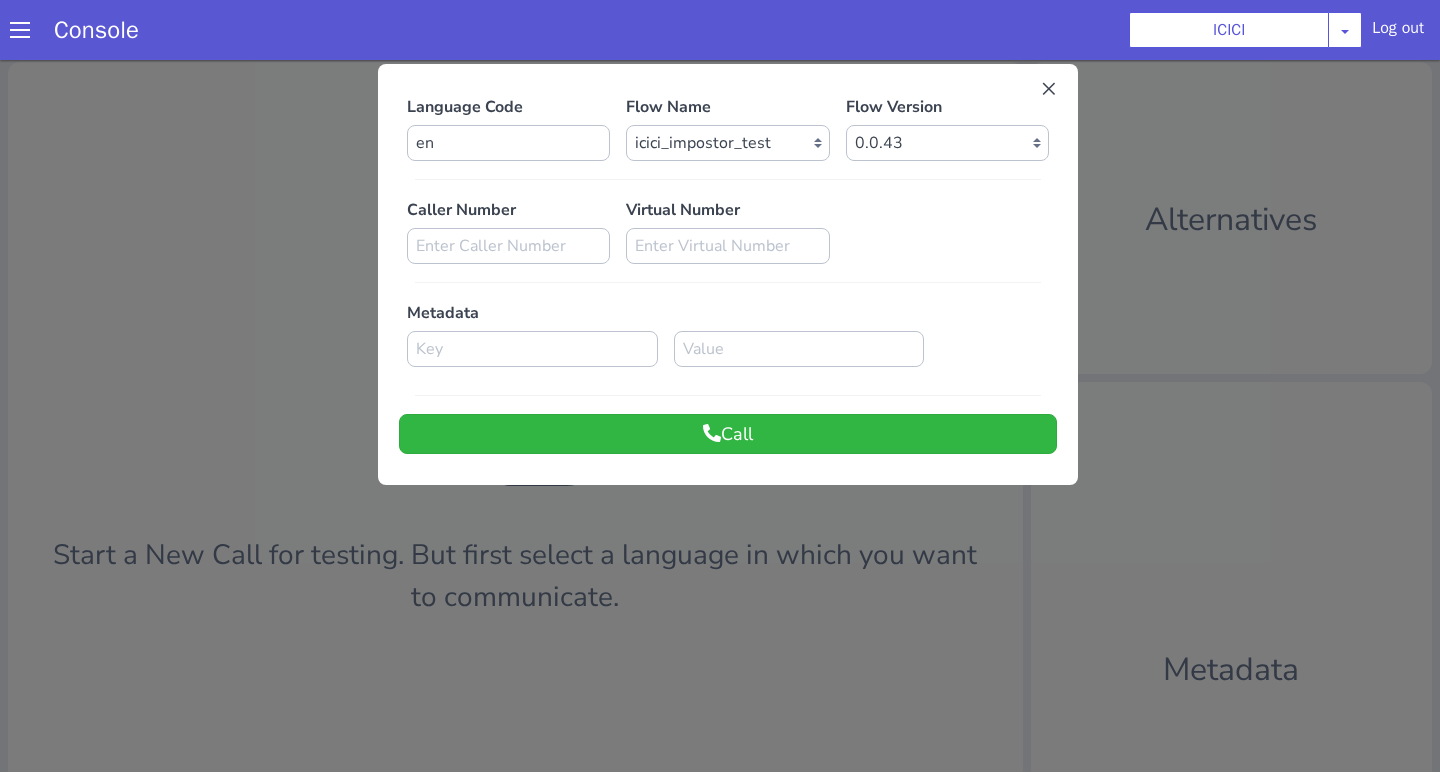 click on "Language Code en Flow Name Select Flow sachin_testing icici_test_import_1 icici_test icici_dummy infra_test ICICI_2 inter_digit_dtmf_wait_test icici ICICI_2.1 icici_incident_reporting Dummy_testcase icici_impostor_test icici_dtmf_patience_test DTMF_patience_test_bot icici_bot_2.0 (dropped) icici_cdbc_modification icici_migration phase_5 icici_lic_ipo icici_temp icici_outbound icici_poc_sip_trunking icici_prod_sync_temp icici_CC_limit_enhancement icici_farmer_bot icici_farmer_bot_hindi icici_hi icici_dialogy Flow Version Select Version 0.0.43 0.0.42 0.0.41 0.0.40 0.0.39 0.0.38 0.0.37 0.0.36 0.0.35 0.0.34 0.0.33 0.0.32 0.0.31 0.0.30 0.0.29 0.0.28 0.0.27 0.0.26 0.0.25 0.0.24 0.0.23 0.0.22 0.0.21 0.0.20 0.0.19 0.0.18 0.0.17 0.0.16 0.0.15 0.0.14 0.0.13 0.0.12 0.0.11 0.0.10 0.0.9 0.0.8 0.0.7 0.0.6 0.0.5 0.0.4 0.0.3 0.0.2 0.0.1 Caller Number Virtual Number Metadata  Call" at bounding box center (965, -24) 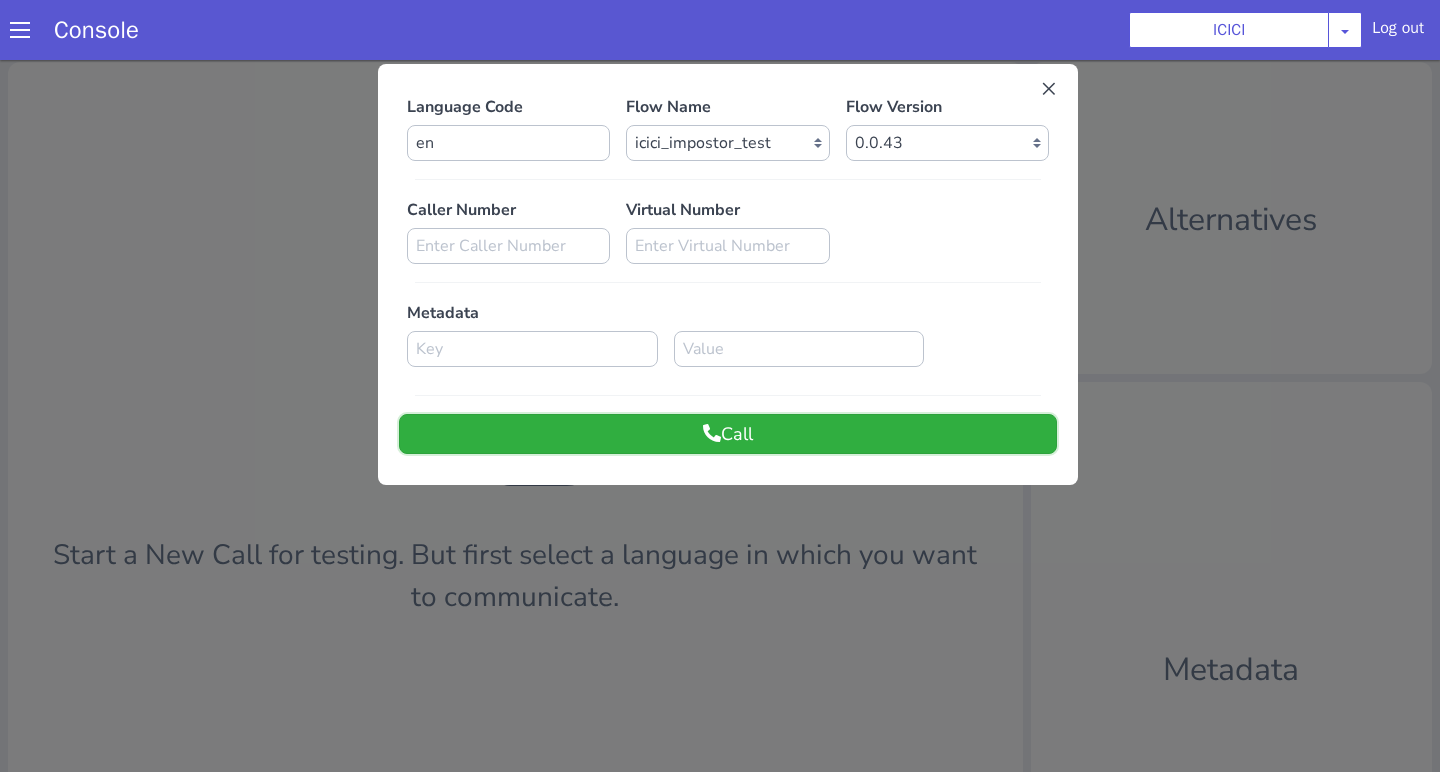 click on "Call" at bounding box center (1639, -5) 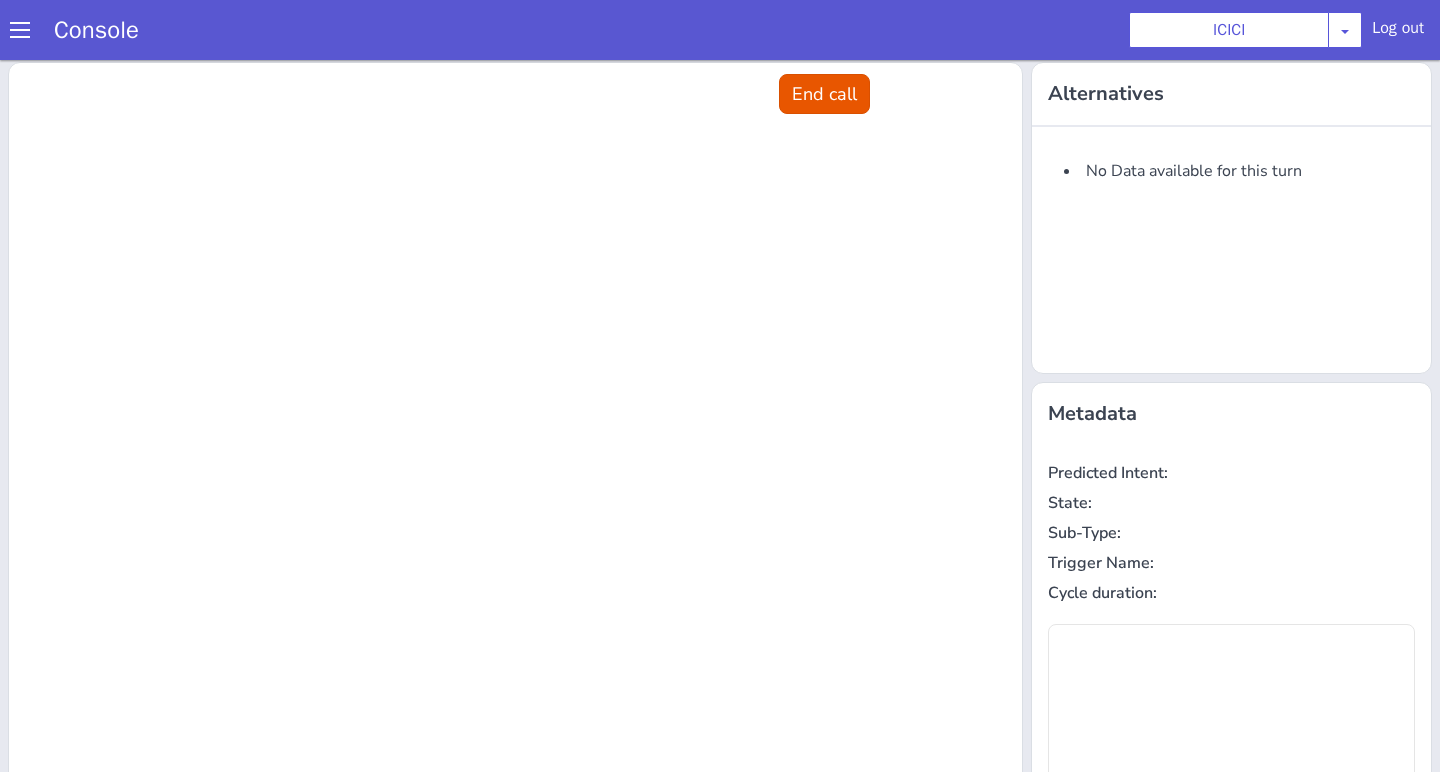 scroll, scrollTop: 8, scrollLeft: 0, axis: vertical 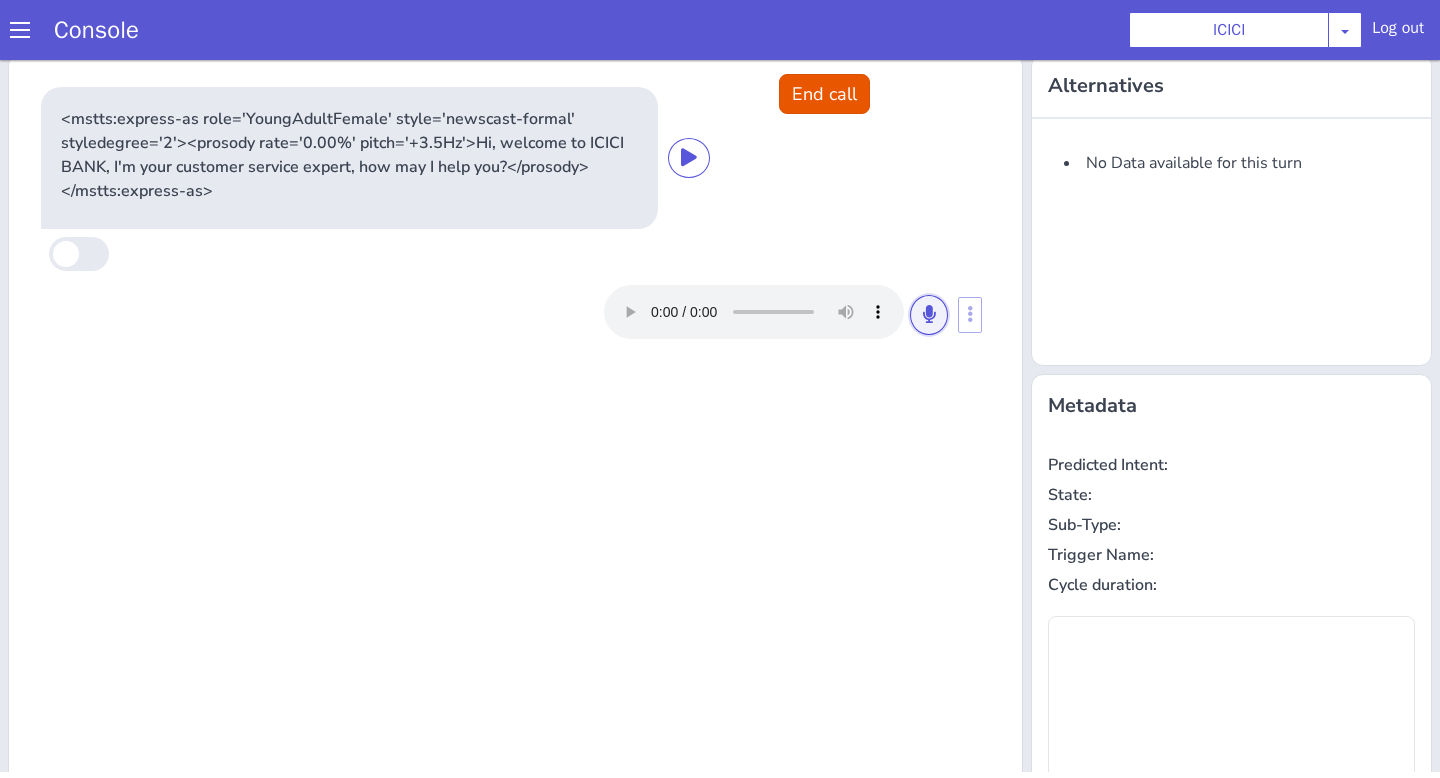 click at bounding box center (1116, 59) 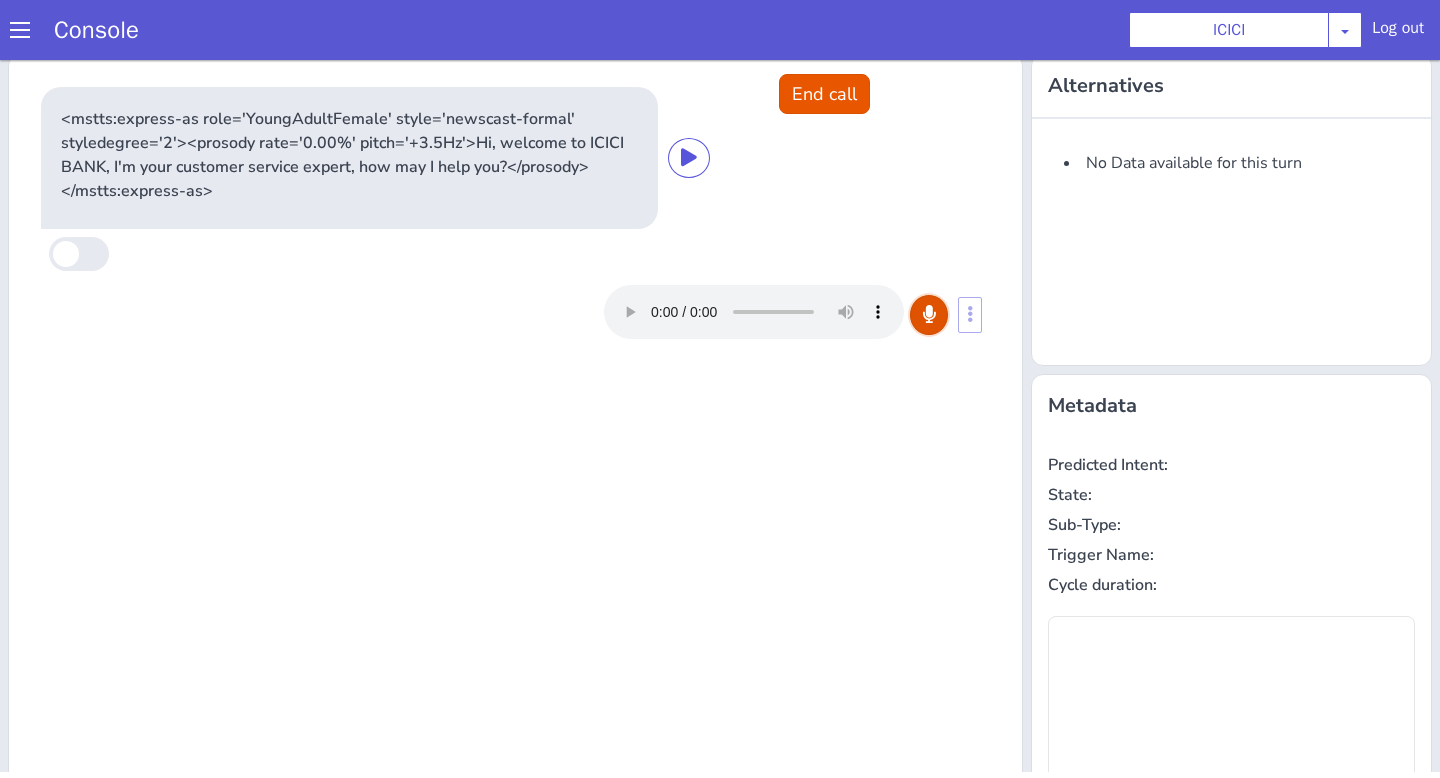 click at bounding box center [938, 295] 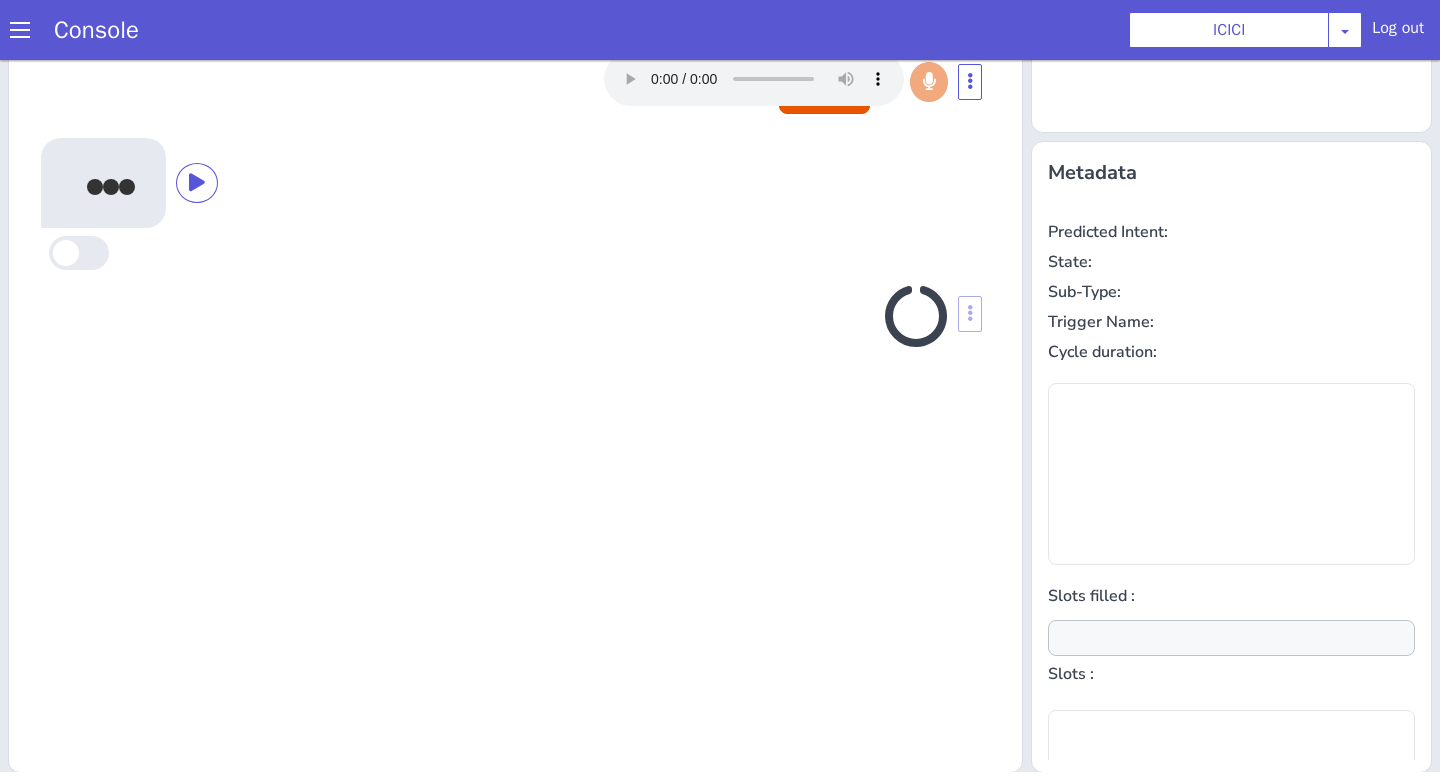 scroll, scrollTop: 242, scrollLeft: 0, axis: vertical 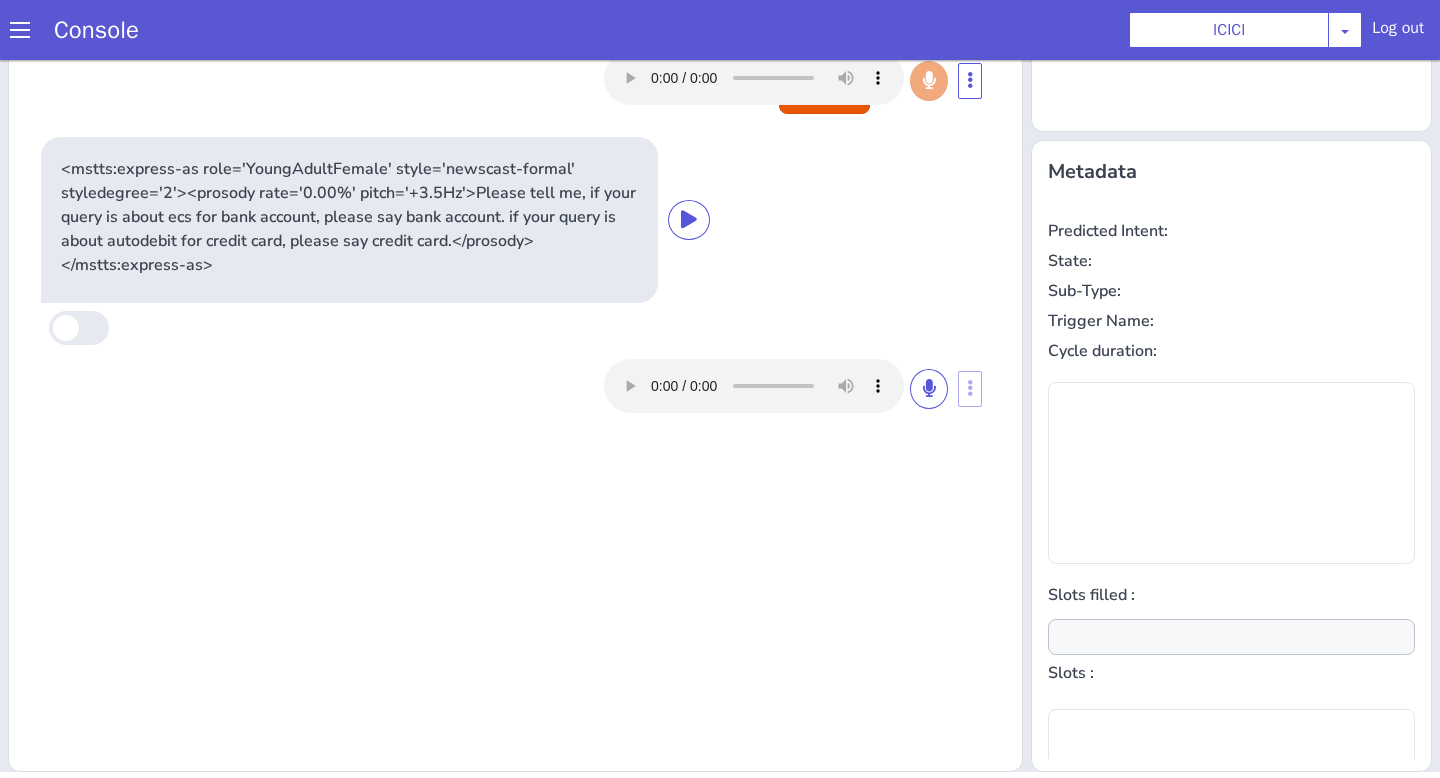type on "null" 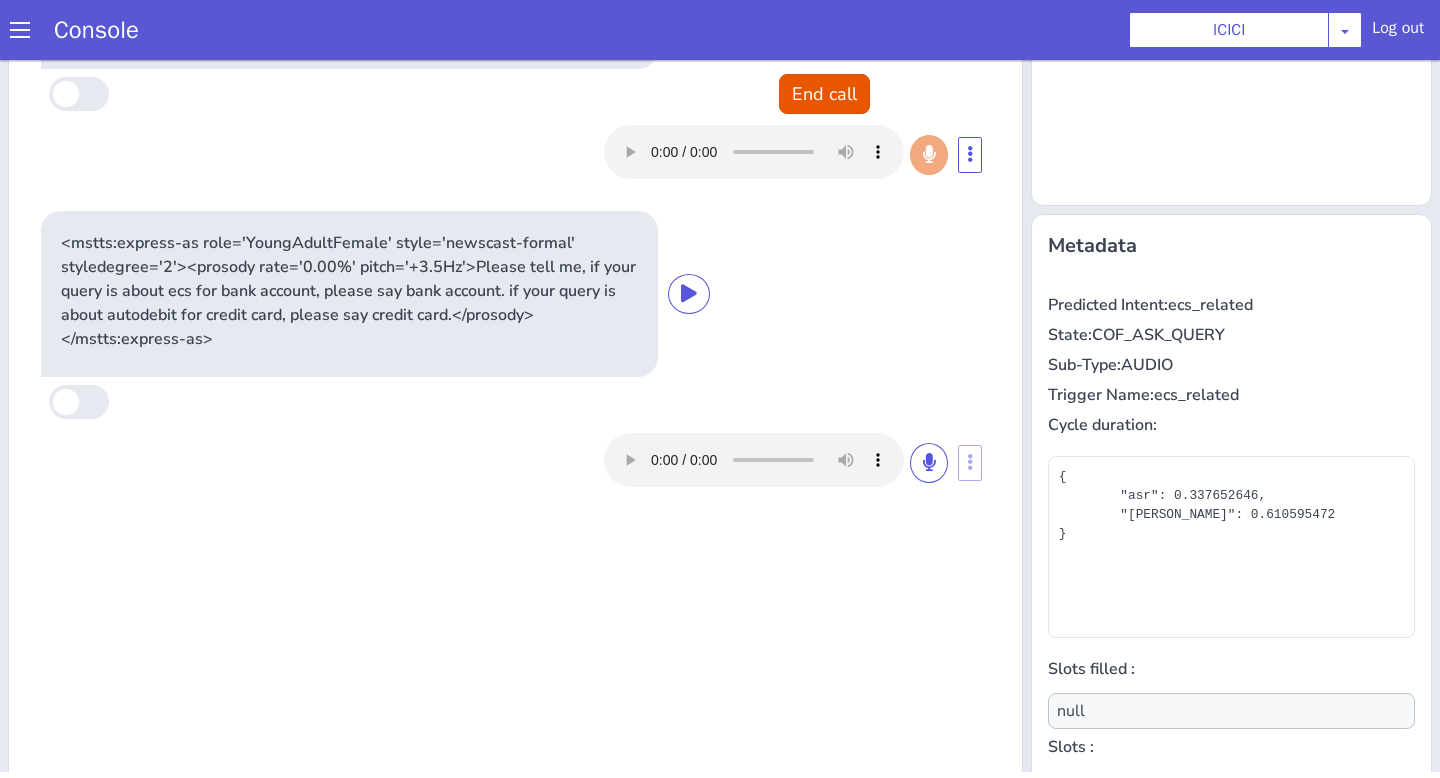scroll, scrollTop: 169, scrollLeft: 0, axis: vertical 